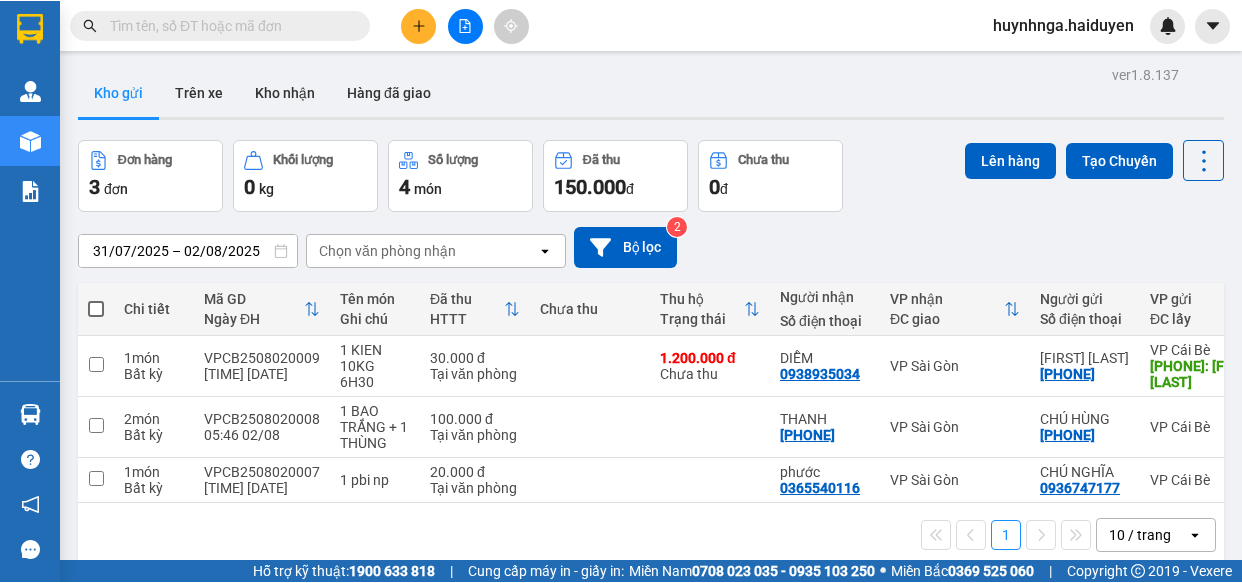 scroll, scrollTop: 0, scrollLeft: 0, axis: both 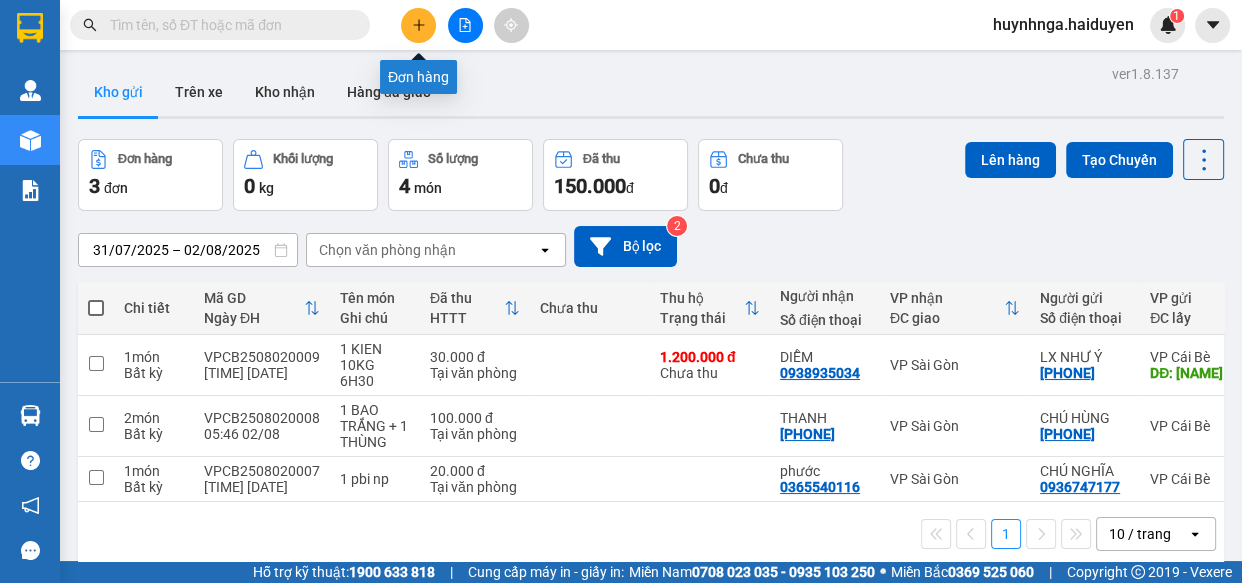 click 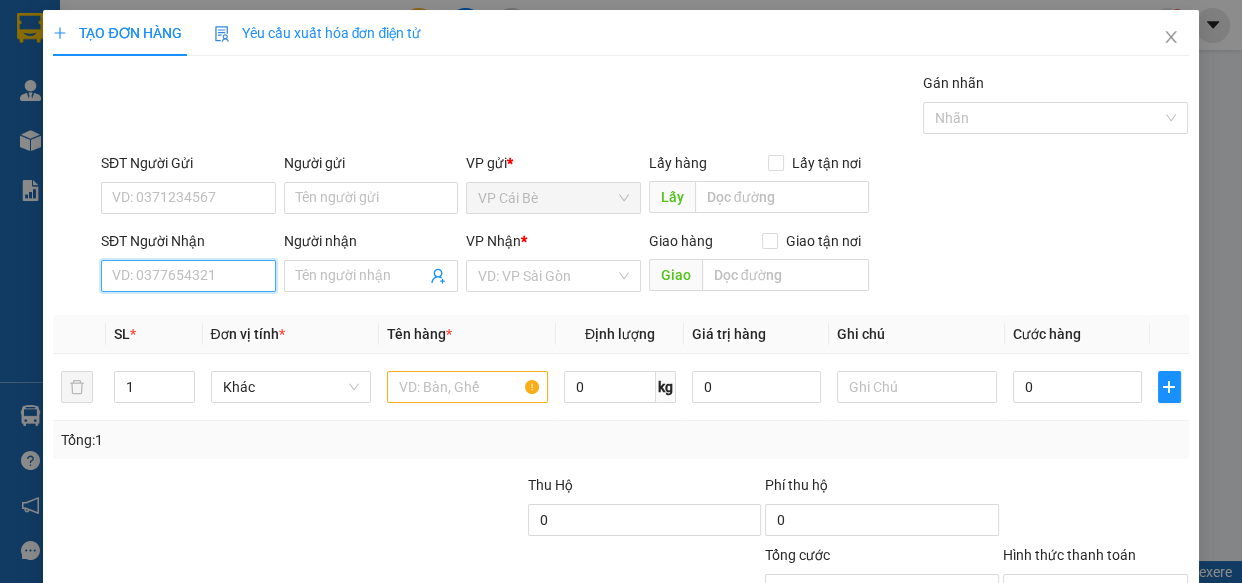 click on "SĐT Người Nhận" at bounding box center (188, 276) 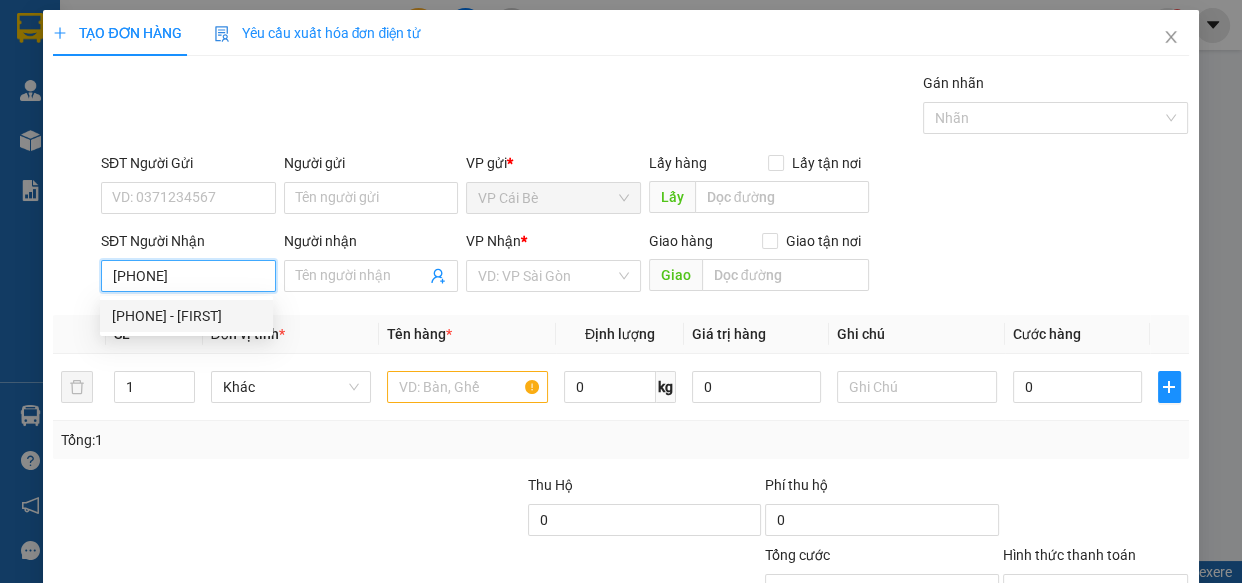 click on "[PHONE] - [FIRST]" at bounding box center (186, 316) 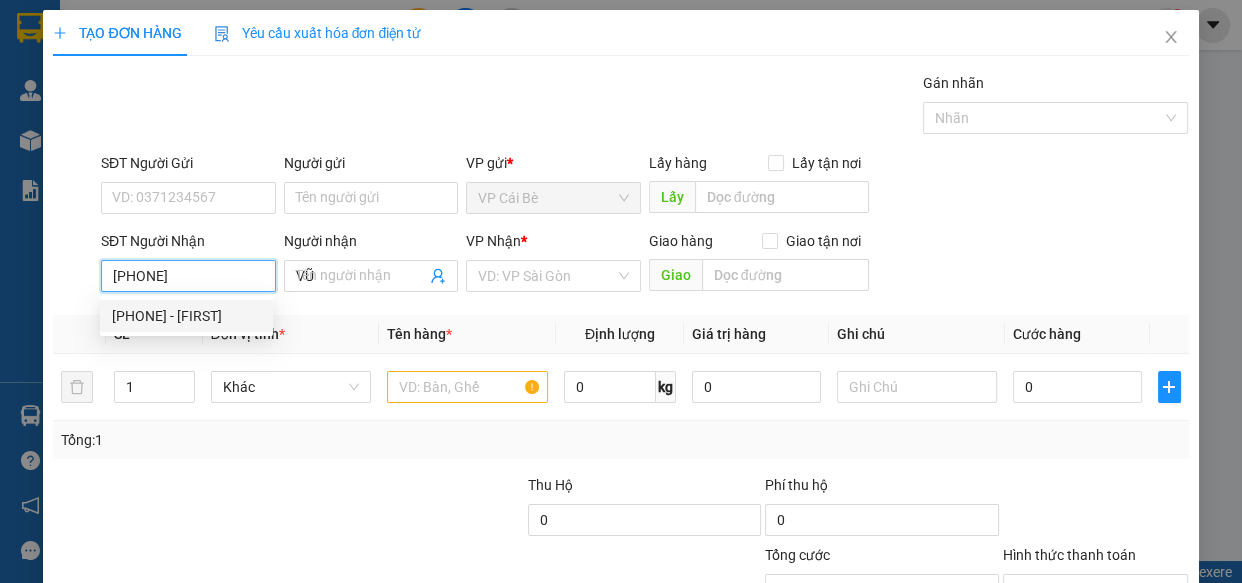 type on "20.000" 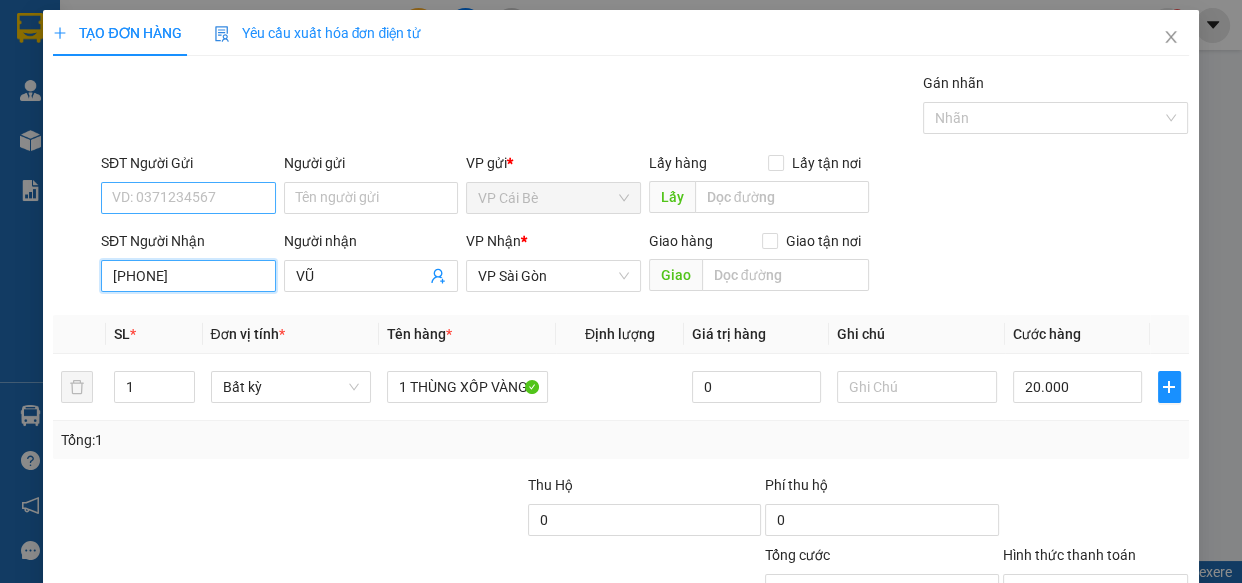 type on "[PHONE]" 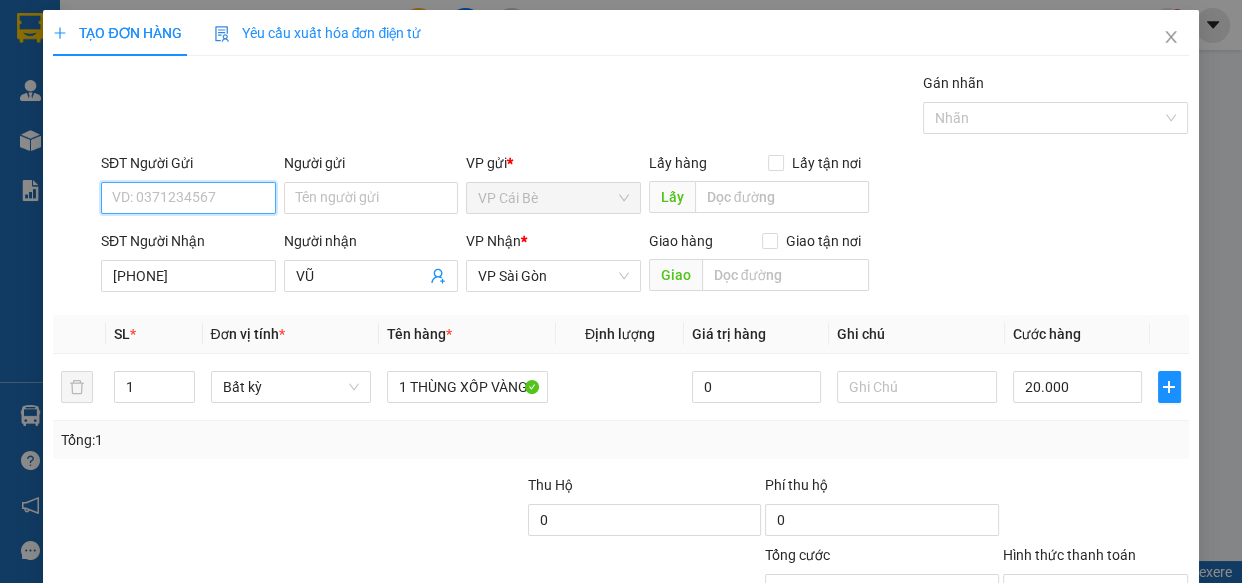 click on "SĐT Người Gửi" at bounding box center (188, 198) 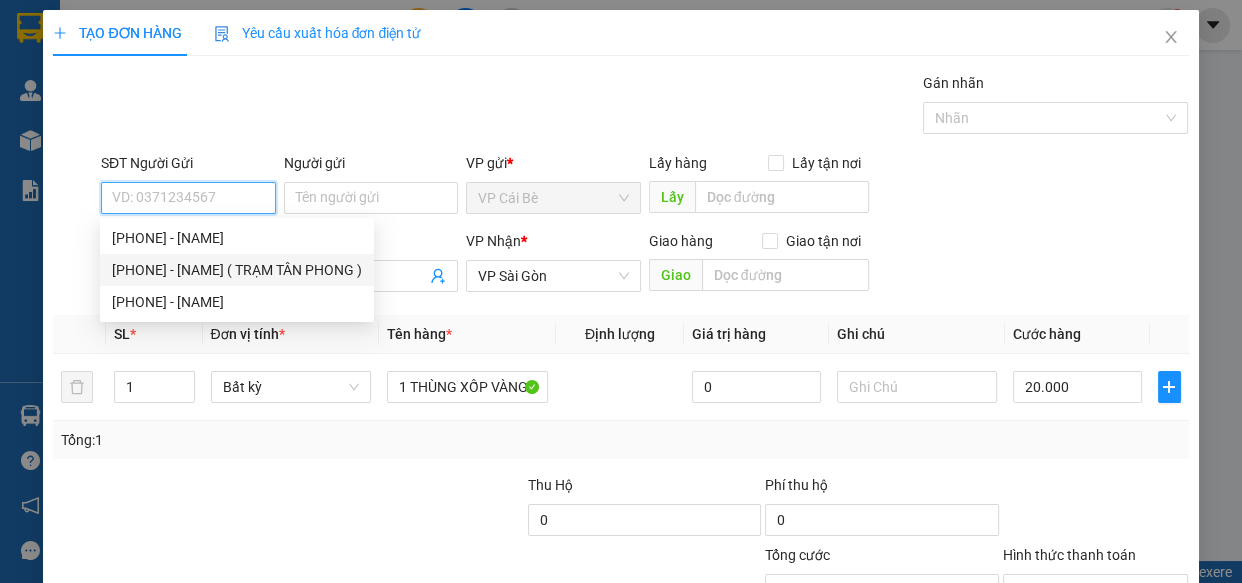 click on "[PHONE] - [NAME] ( TRẠM TÂN PHONG )" at bounding box center [237, 270] 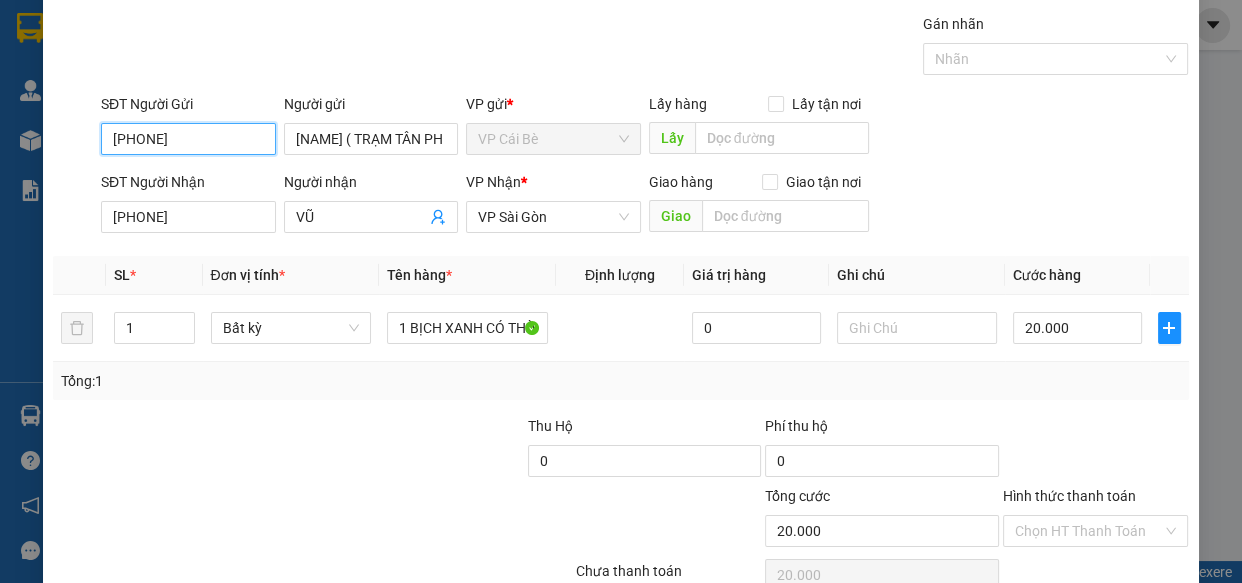 scroll, scrollTop: 90, scrollLeft: 0, axis: vertical 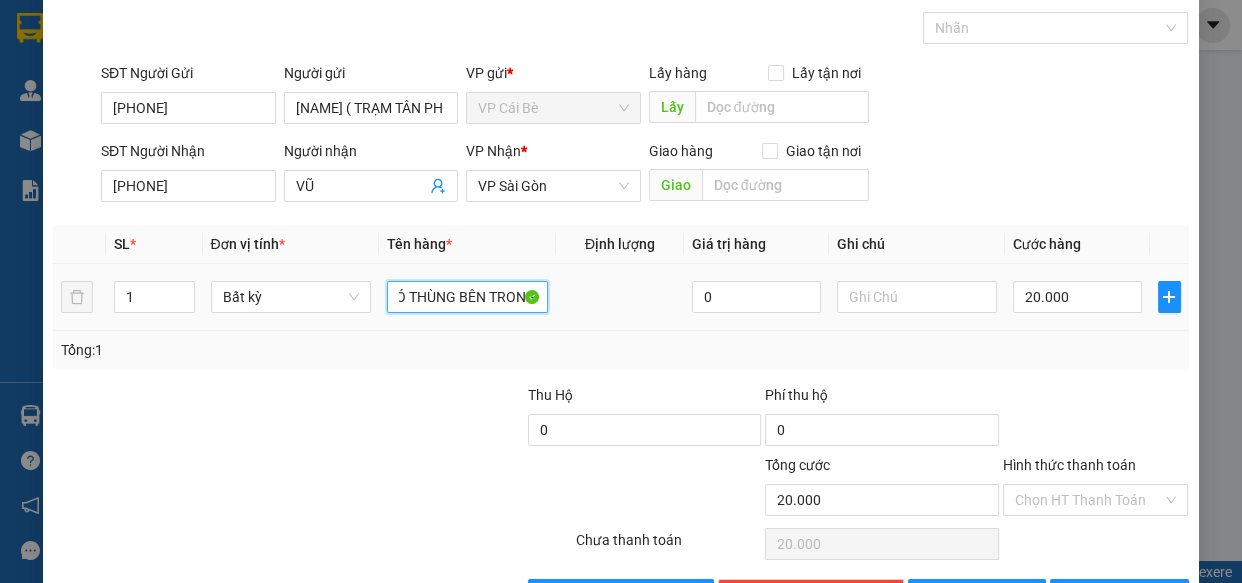 drag, startPoint x: 407, startPoint y: 290, endPoint x: 554, endPoint y: 291, distance: 147.0034 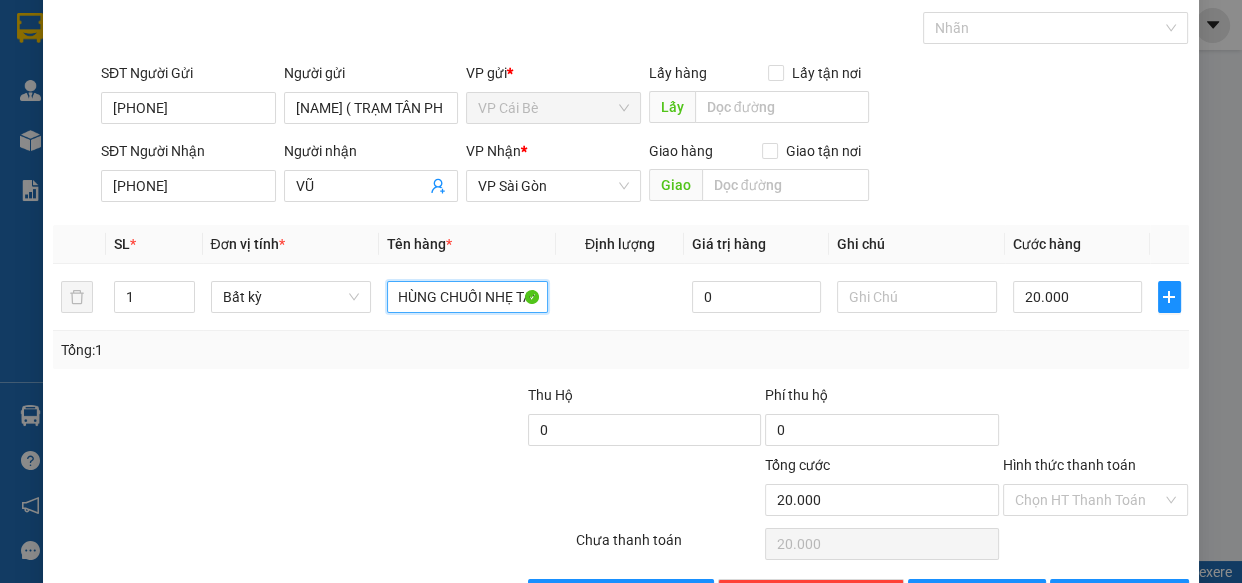 scroll, scrollTop: 0, scrollLeft: 27, axis: horizontal 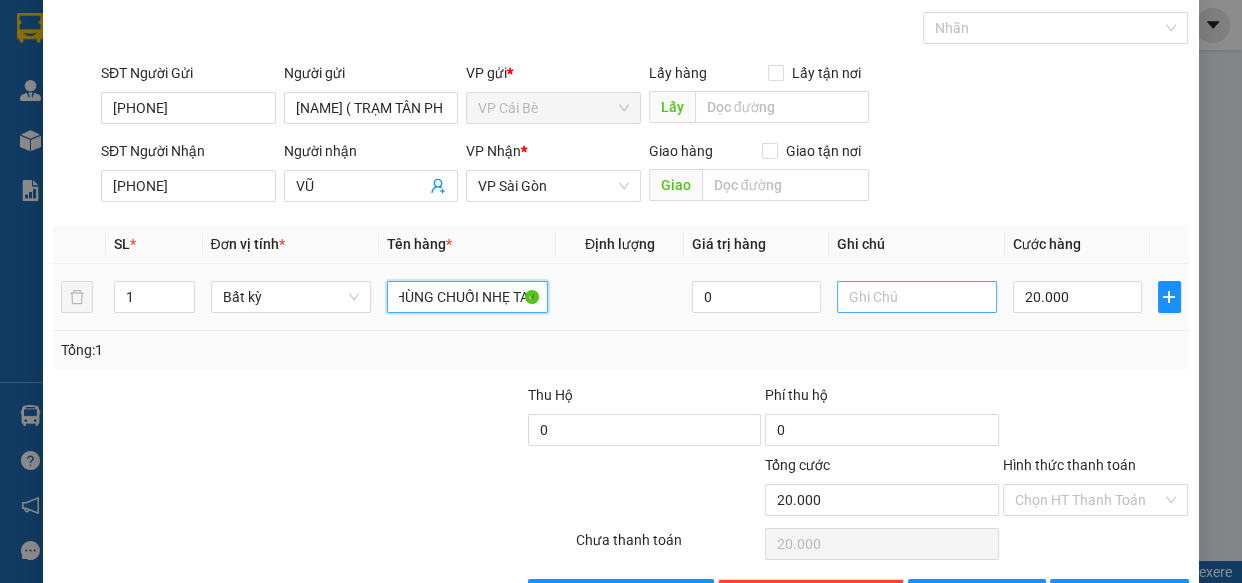 type on "1 THÙNG CHUỐI NHẸ TAY" 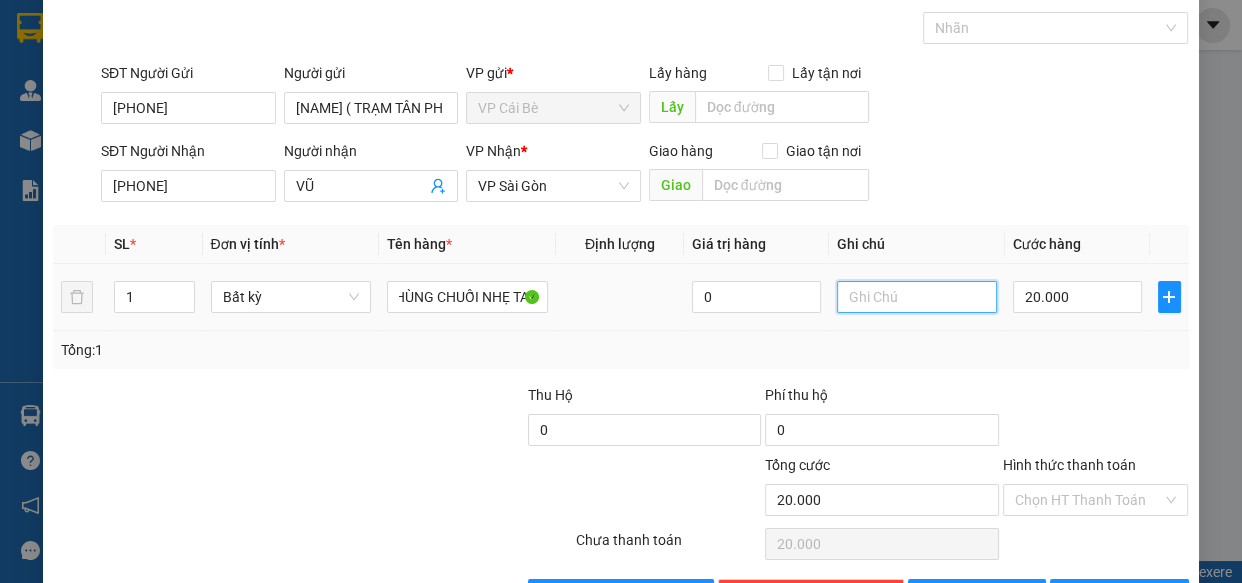 scroll, scrollTop: 0, scrollLeft: 0, axis: both 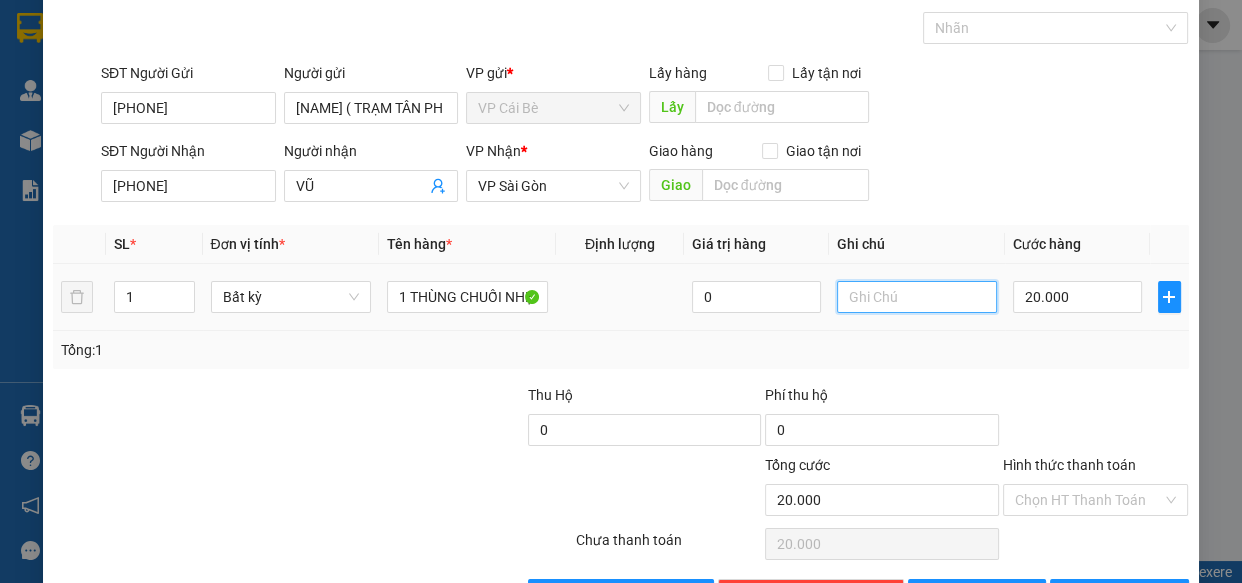 click at bounding box center (917, 297) 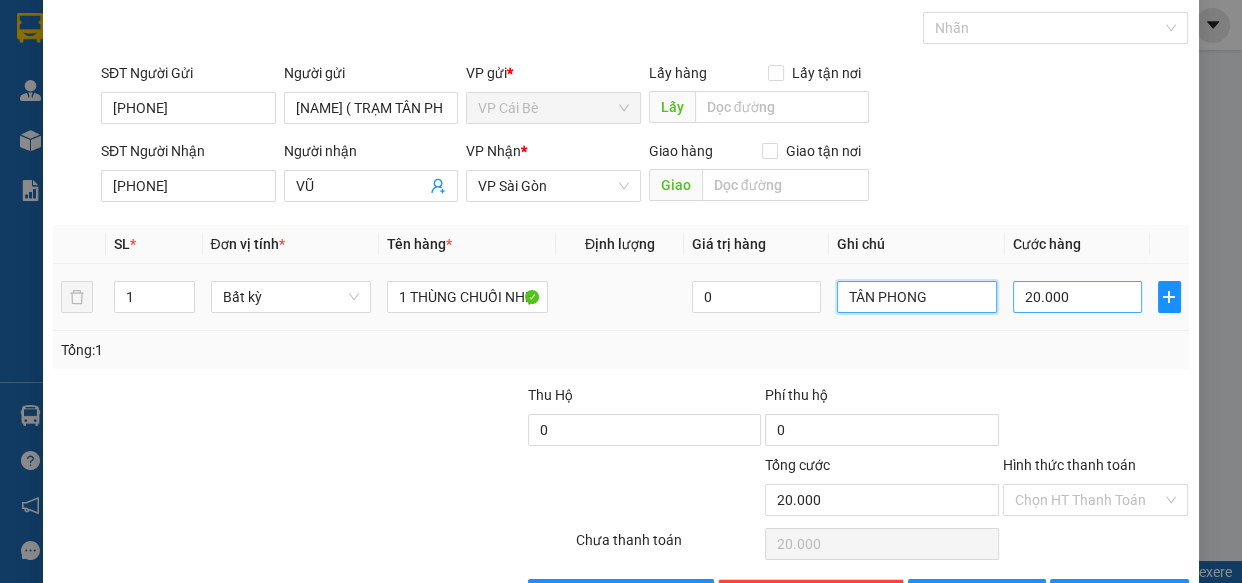 type on "TÂN PHONG" 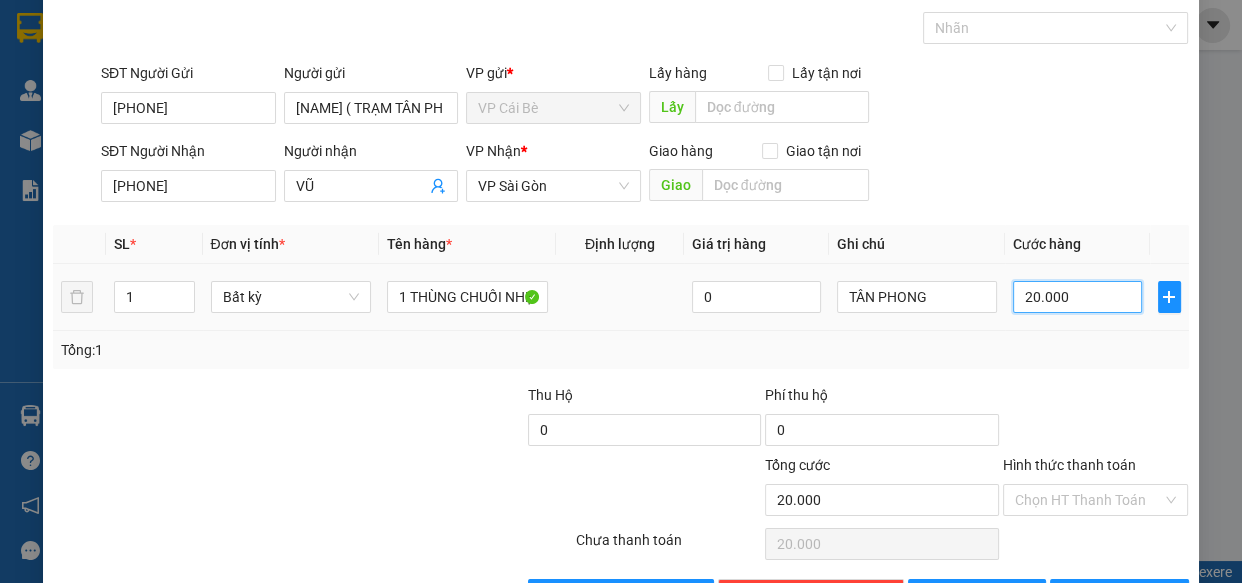click on "20.000" at bounding box center [1077, 297] 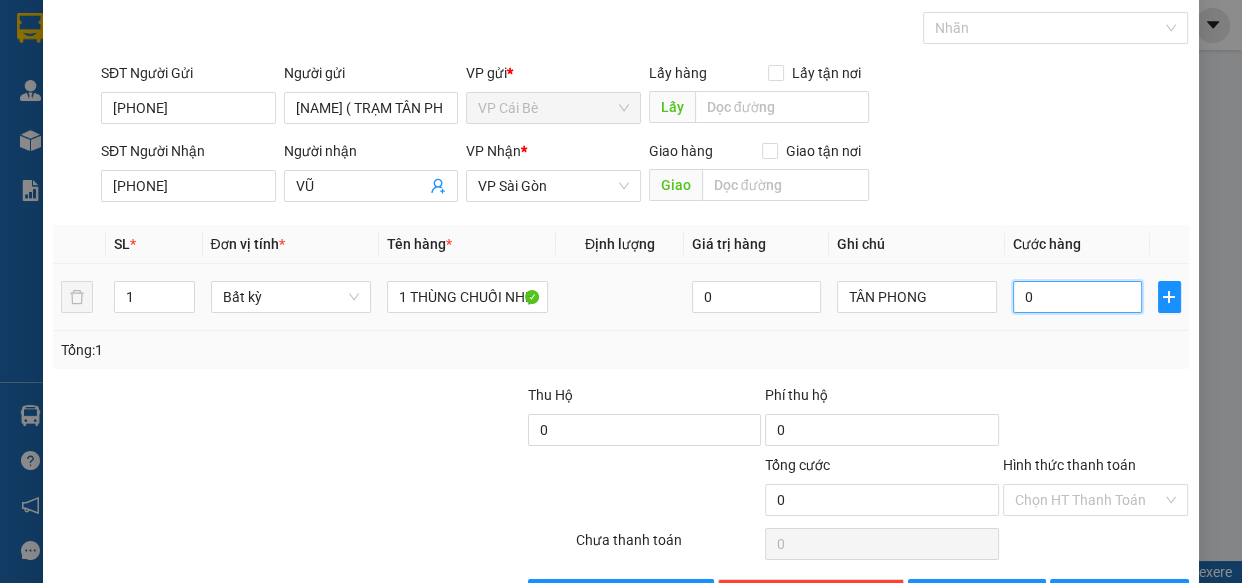 type on "4" 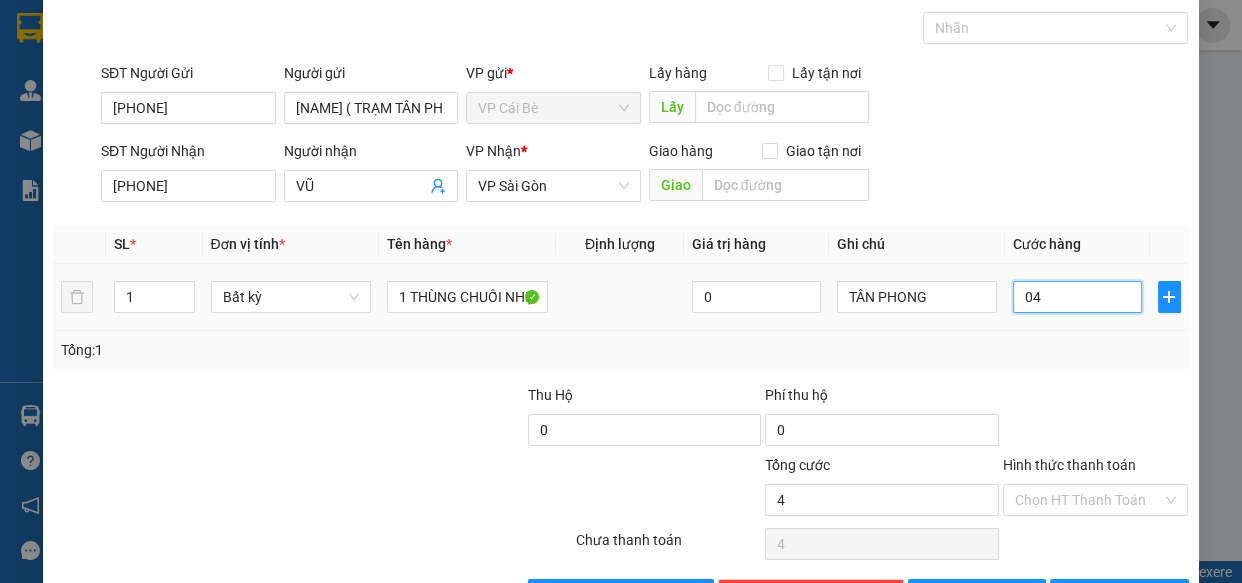 type on "40" 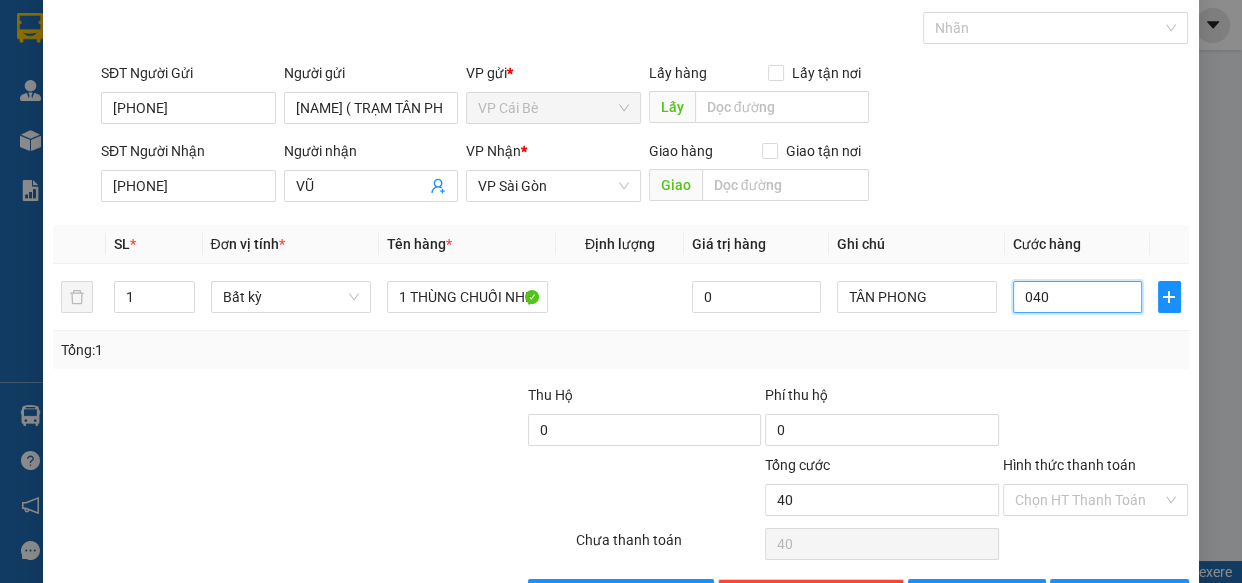type on "040" 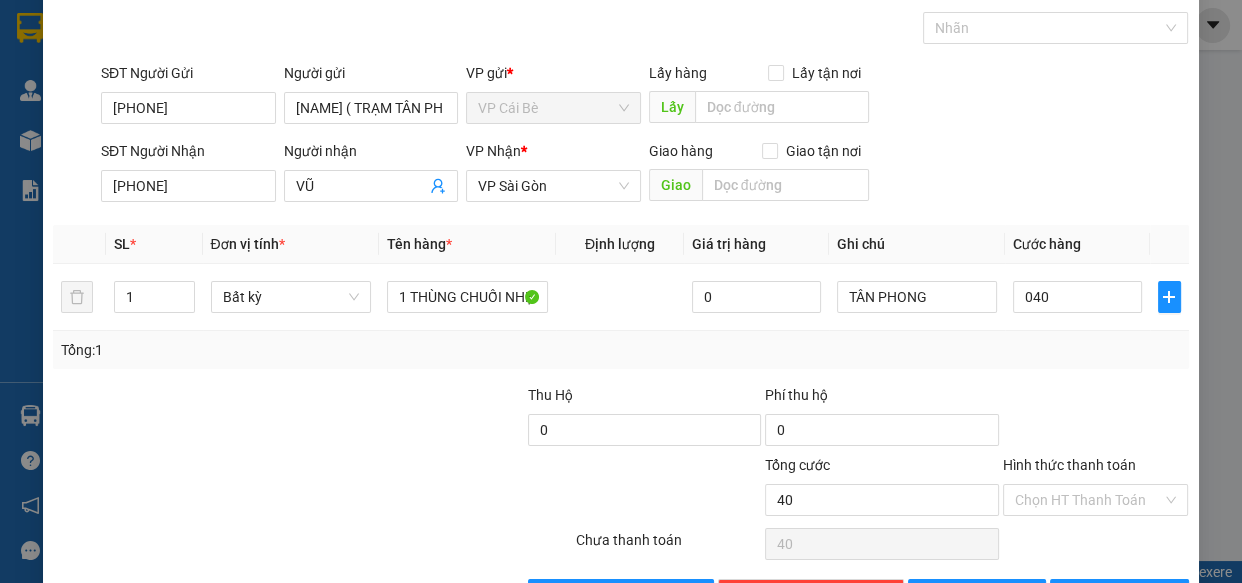 type on "40.000" 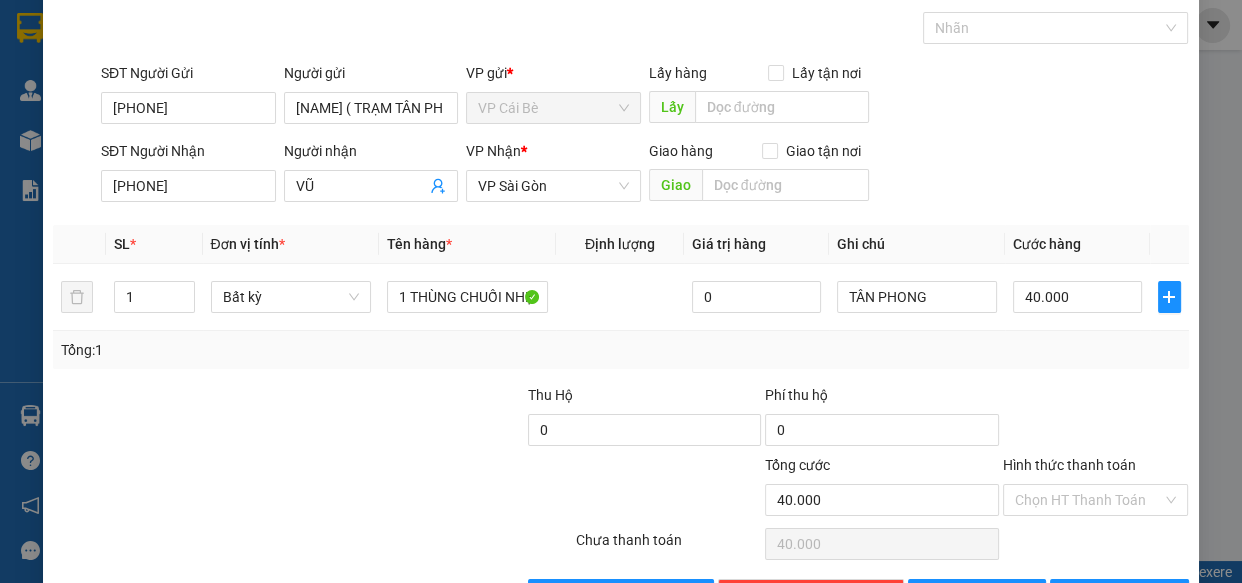click on "Tổng:  1" at bounding box center [620, 350] 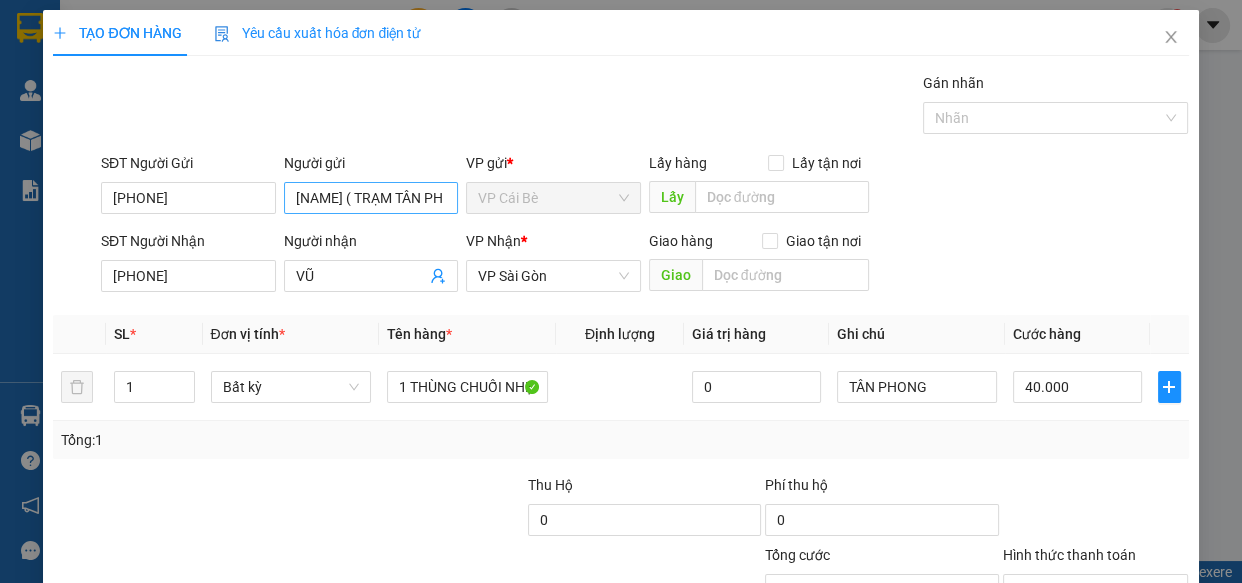 scroll, scrollTop: 0, scrollLeft: 0, axis: both 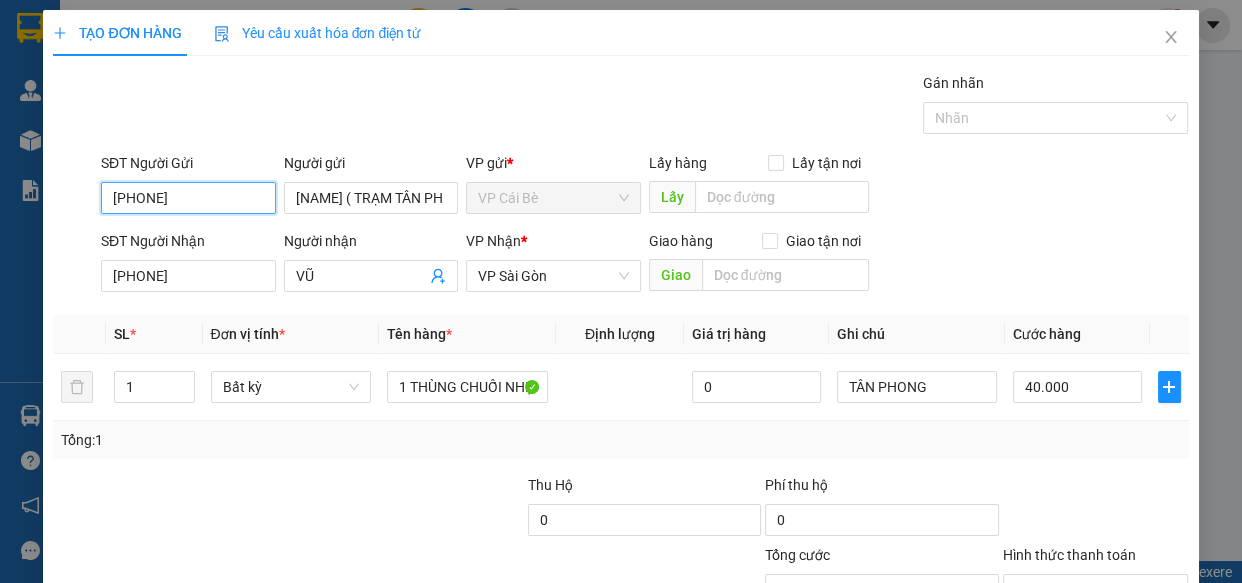 click on "[PHONE]" at bounding box center [188, 198] 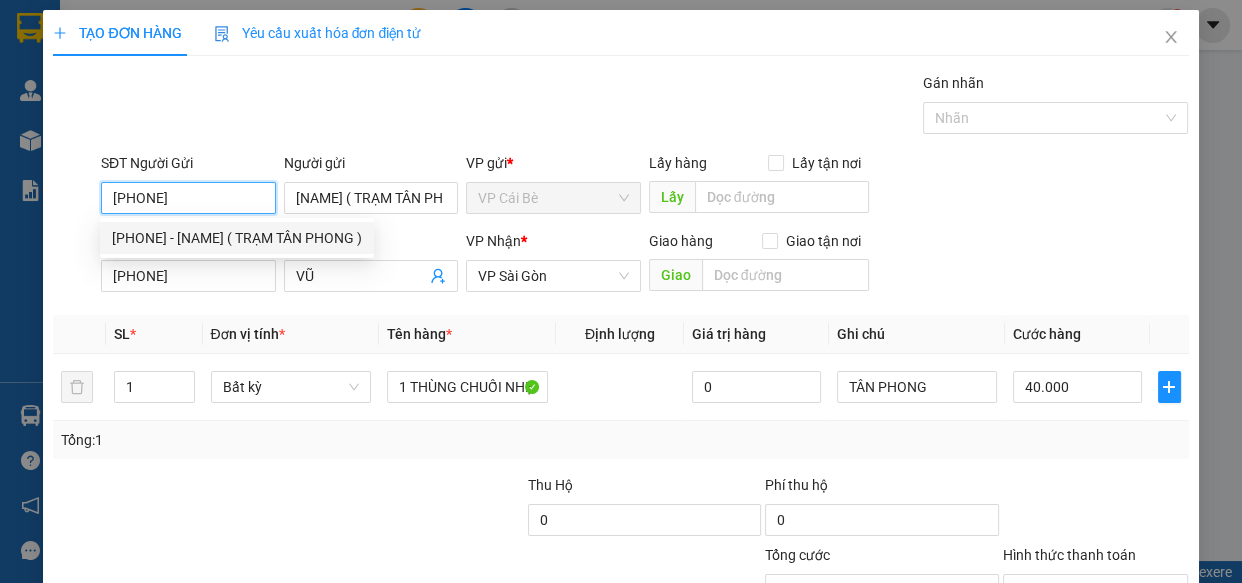 click on "[PHONE] - [NAME] ( TRẠM TÂN PHONG )" at bounding box center [237, 238] 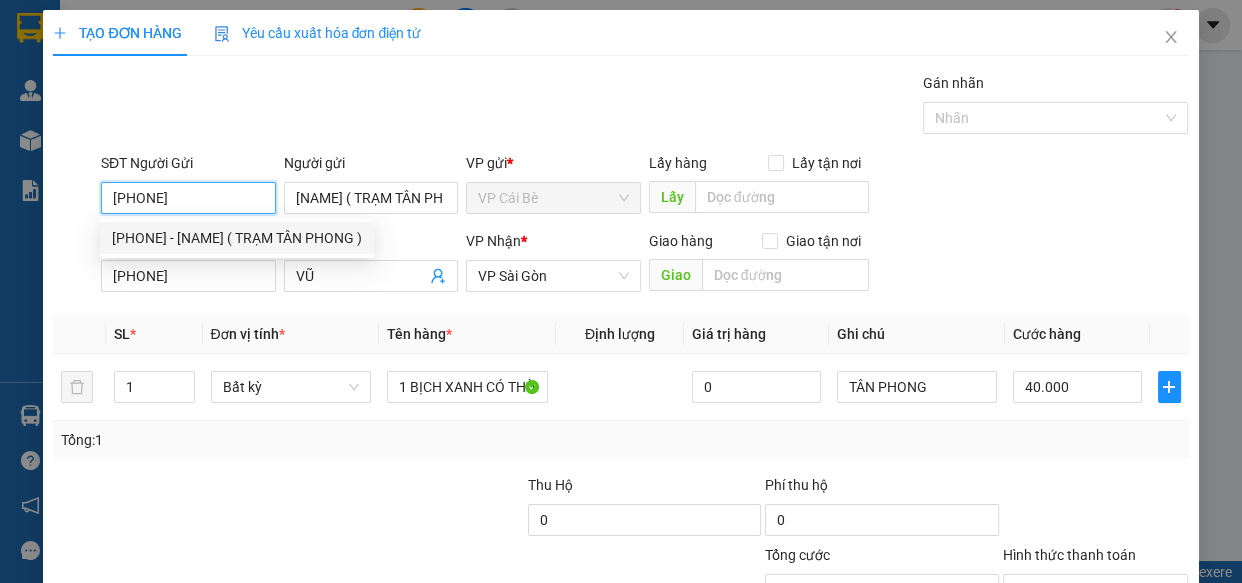 type 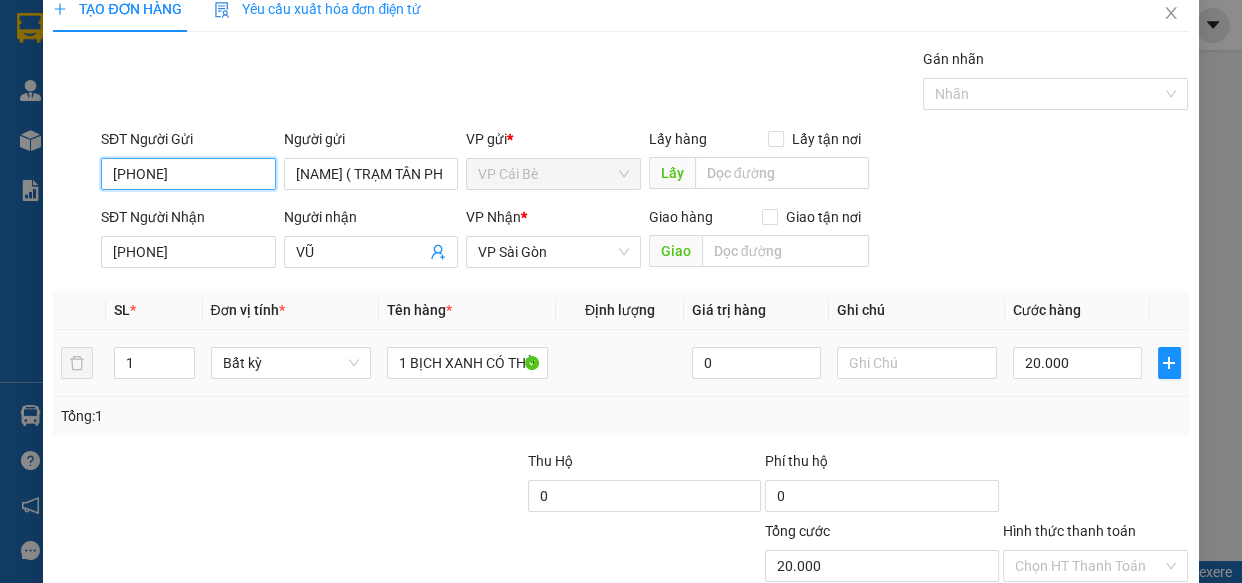 scroll, scrollTop: 0, scrollLeft: 0, axis: both 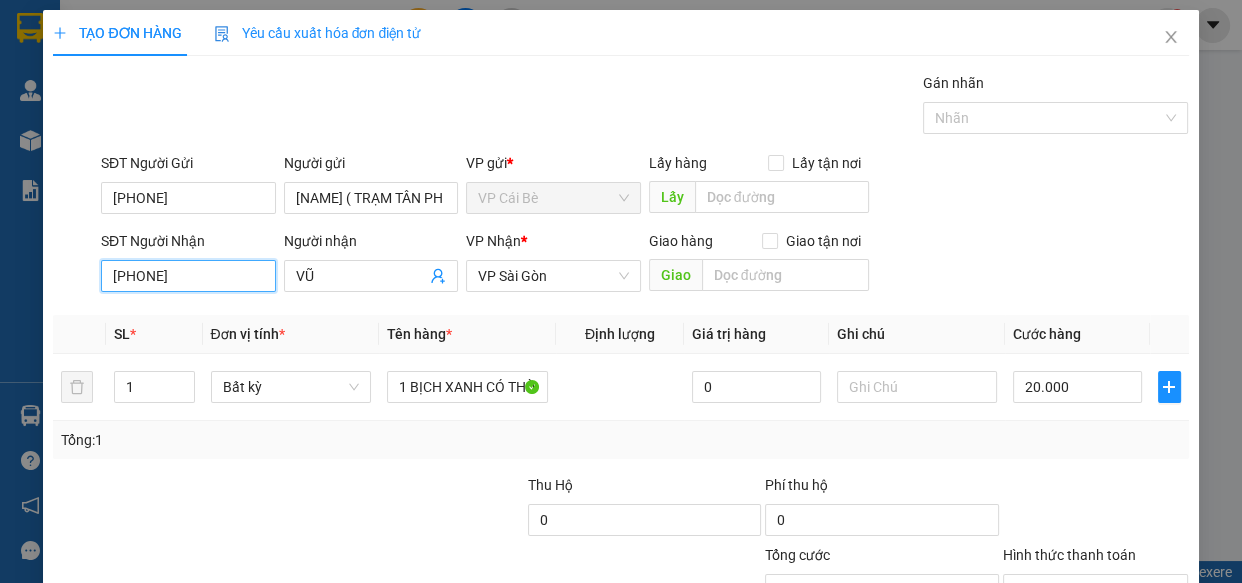 click on "[PHONE]" at bounding box center (188, 276) 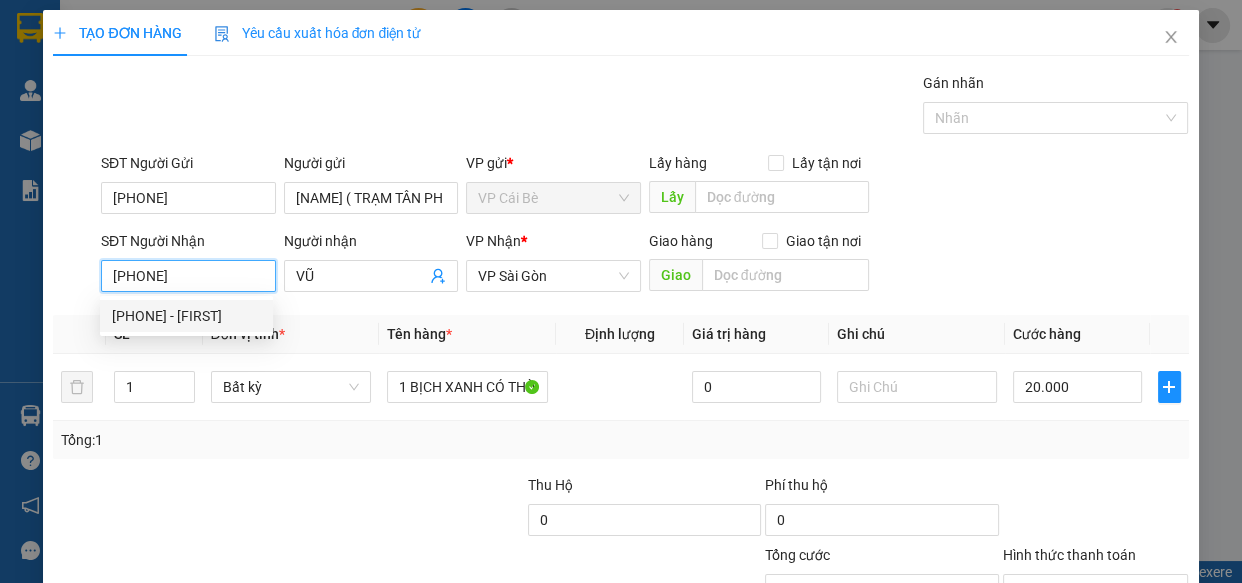 click on "[PHONE] - [FIRST]" at bounding box center [186, 316] 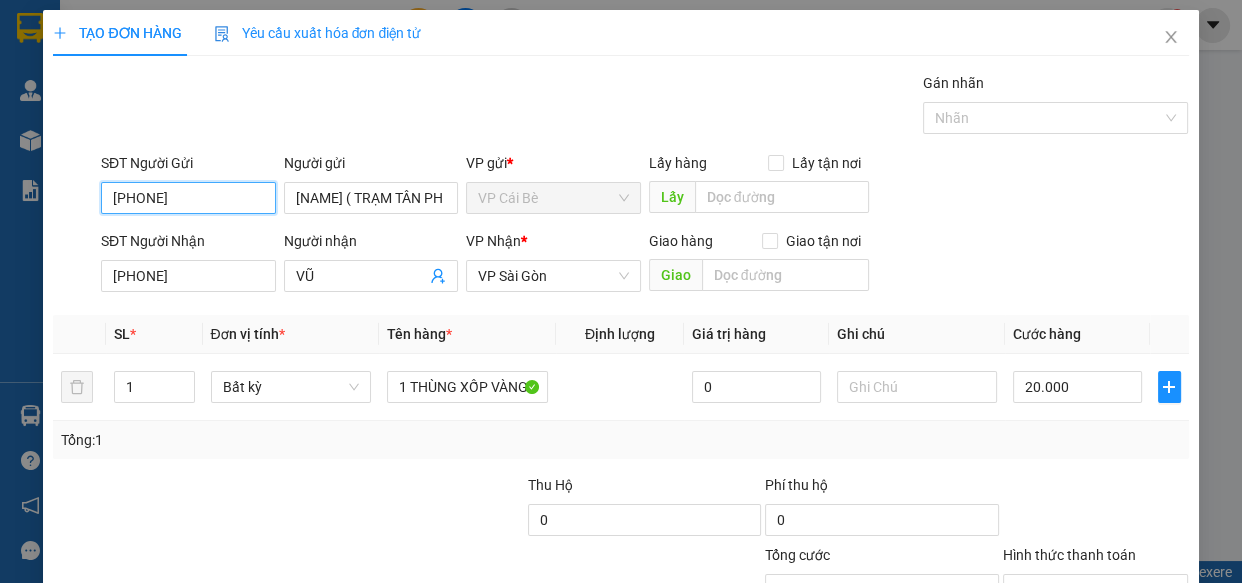 click on "[PHONE]" at bounding box center [188, 198] 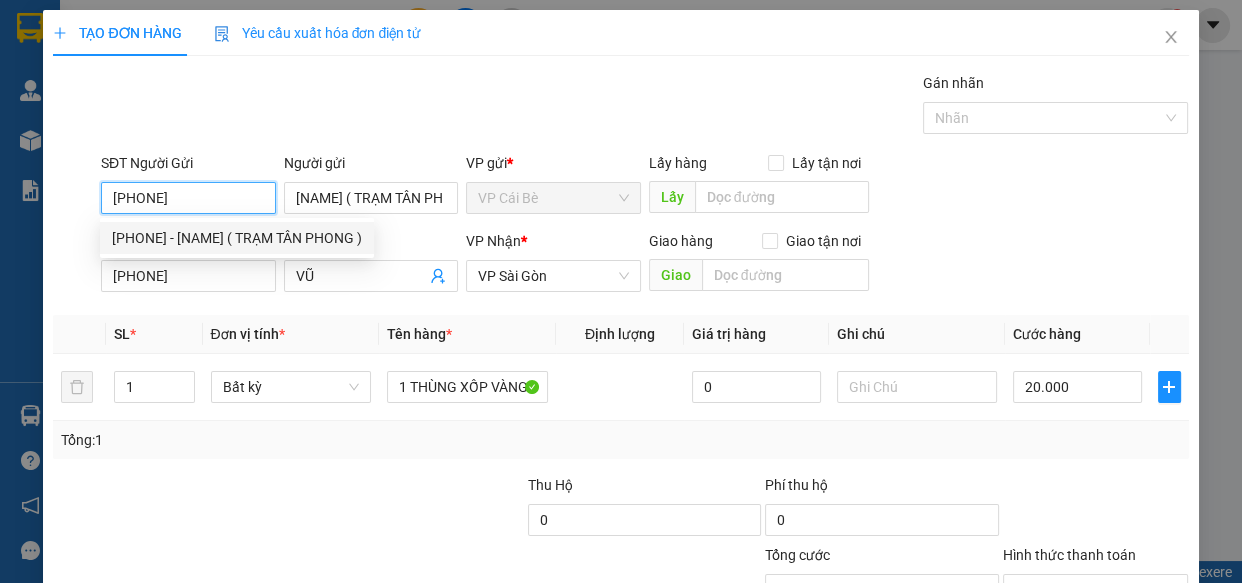 click on "[PHONE] - [NAME] ( TRẠM TÂN PHONG )" at bounding box center (237, 238) 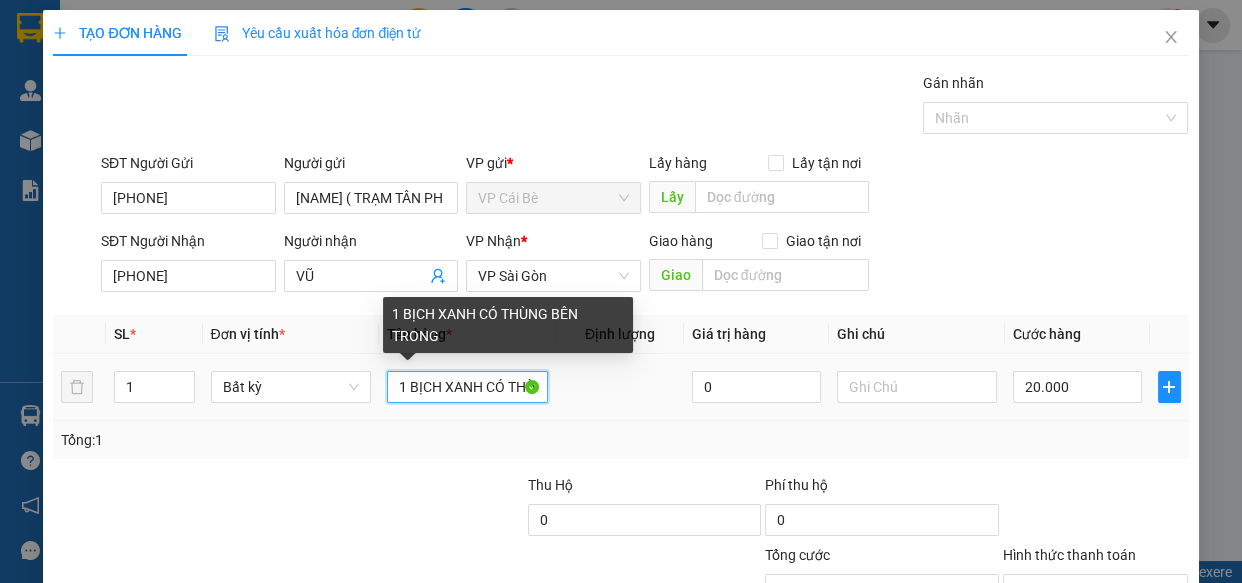 drag, startPoint x: 407, startPoint y: 380, endPoint x: 503, endPoint y: 385, distance: 96.13012 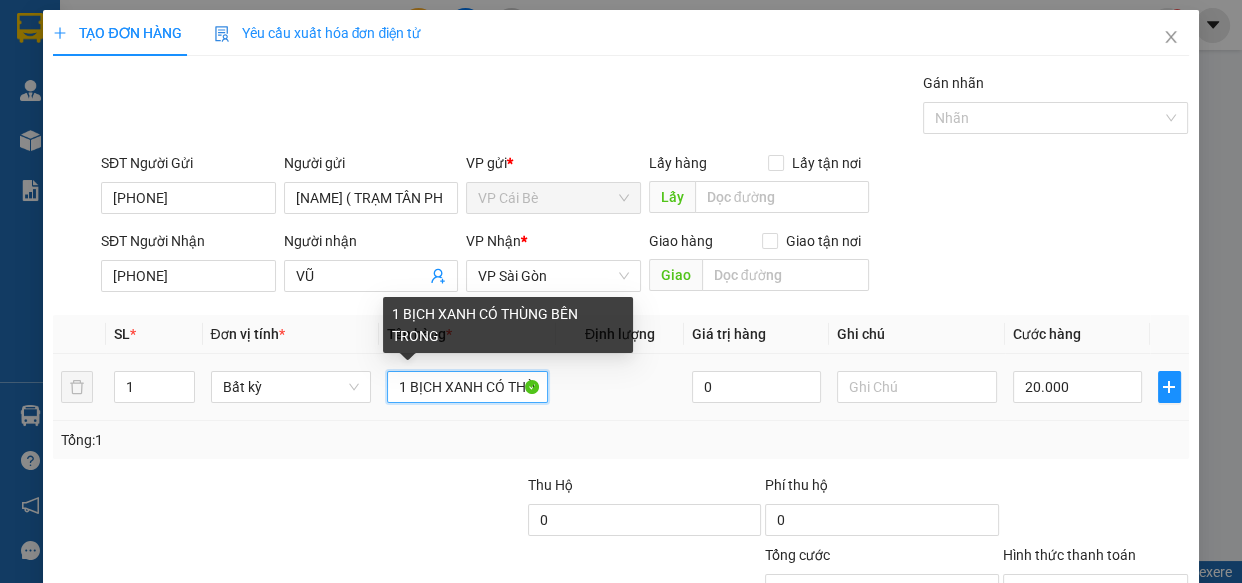 click on "1 BỊCH XANH CÓ THÙNG BÊN TRONG" at bounding box center (467, 387) 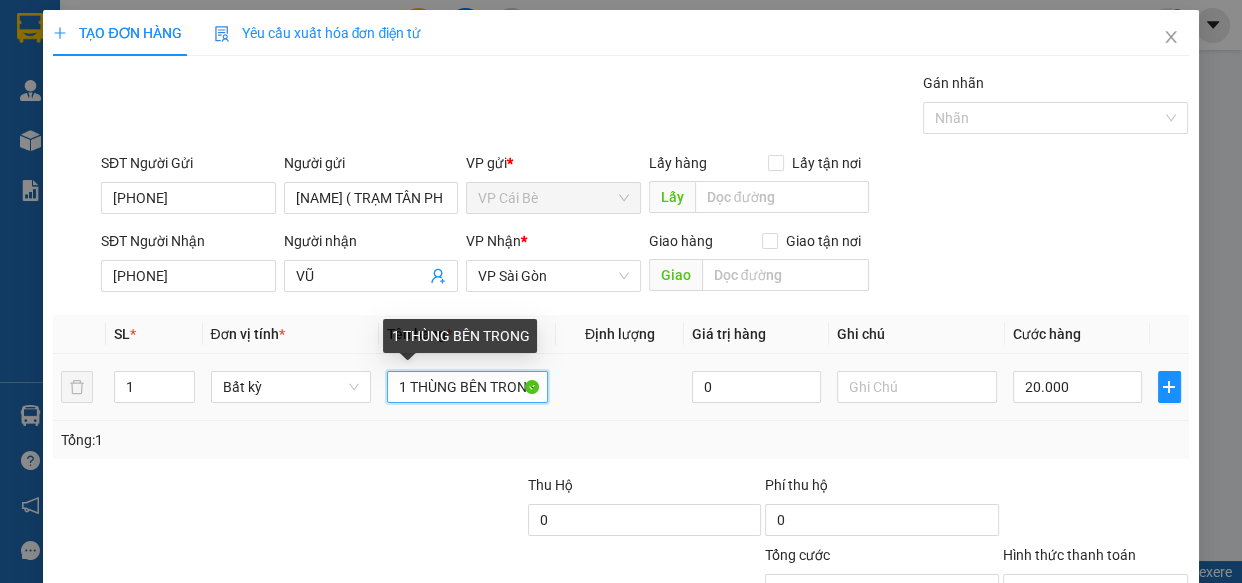 scroll, scrollTop: 0, scrollLeft: 7, axis: horizontal 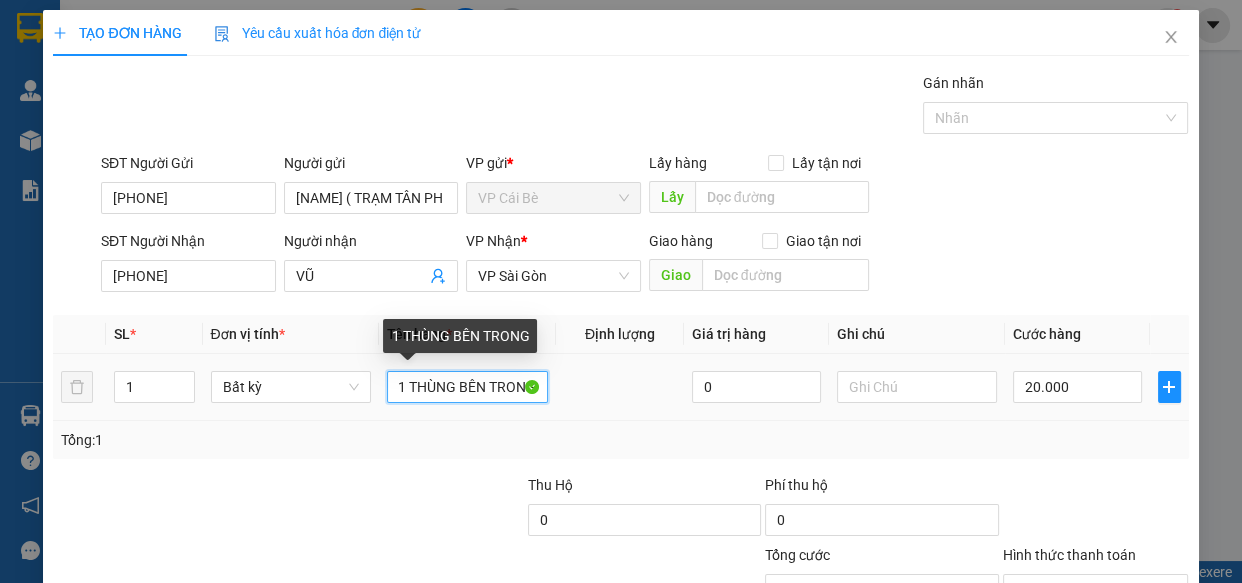 drag, startPoint x: 455, startPoint y: 386, endPoint x: 570, endPoint y: 400, distance: 115.84904 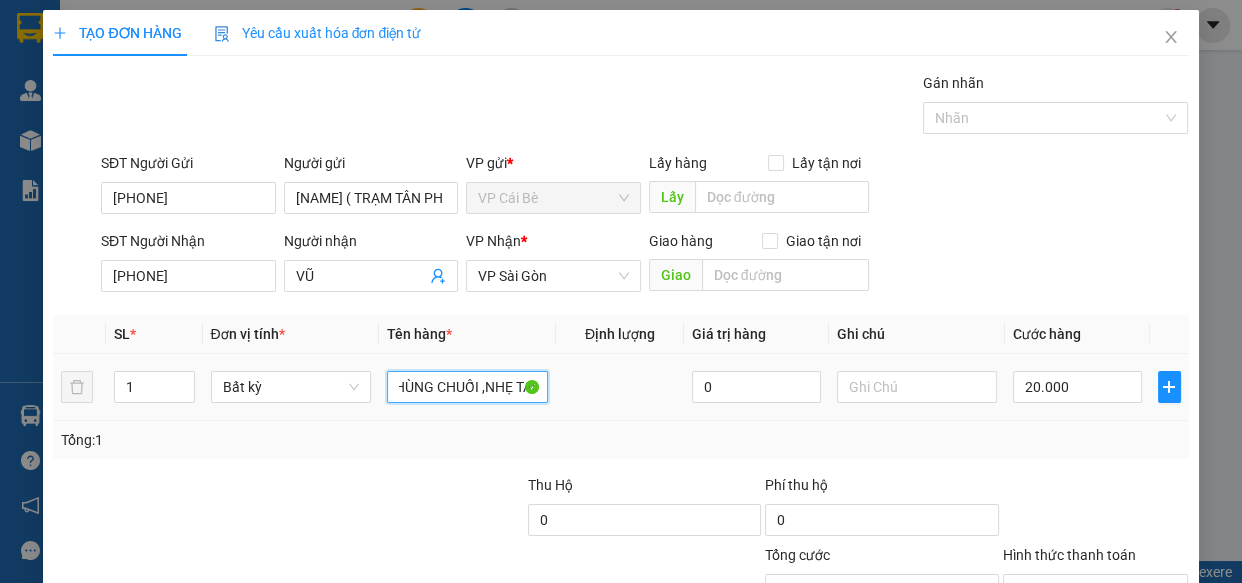 scroll, scrollTop: 0, scrollLeft: 30, axis: horizontal 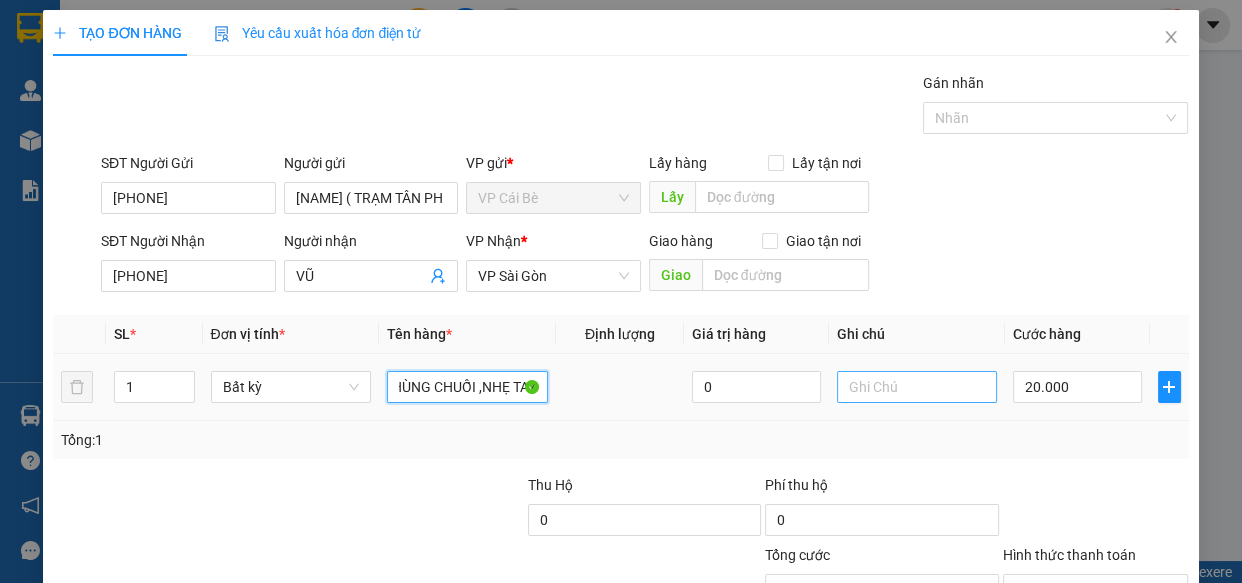 type on "1 THÙNG CHUỐI ,NHẸ TAY" 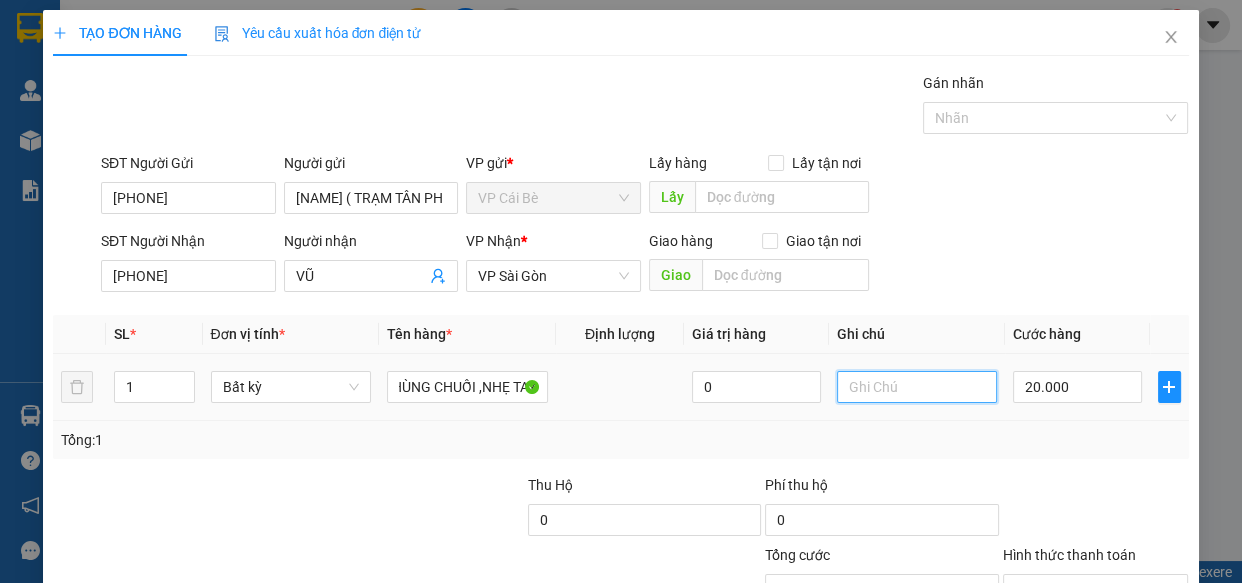 click at bounding box center [917, 387] 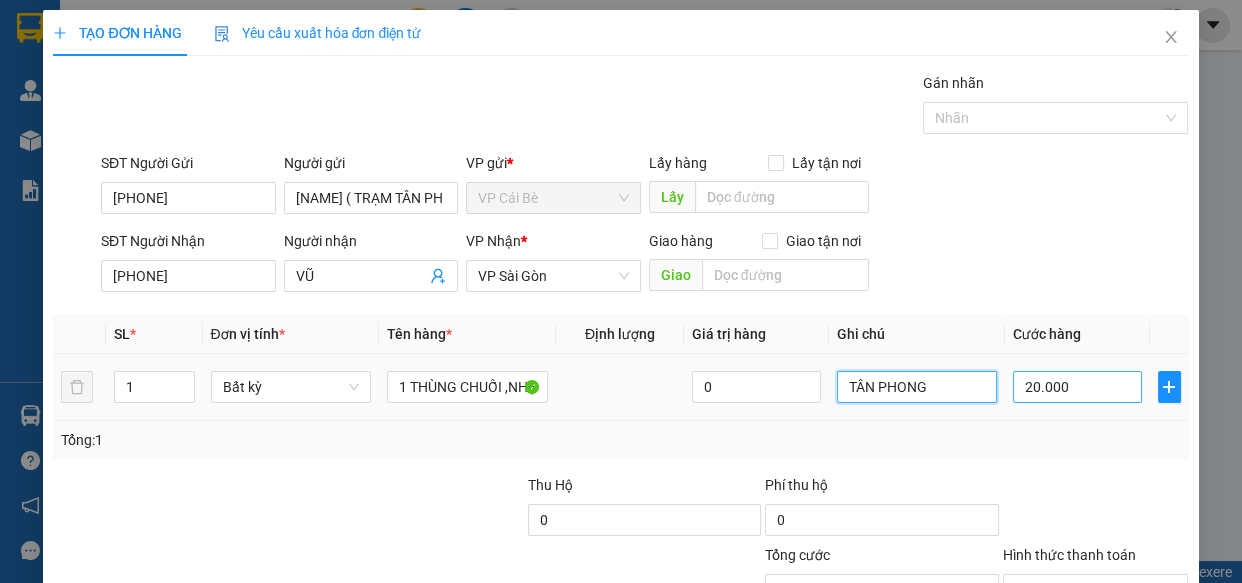 type on "TÂN PHONG" 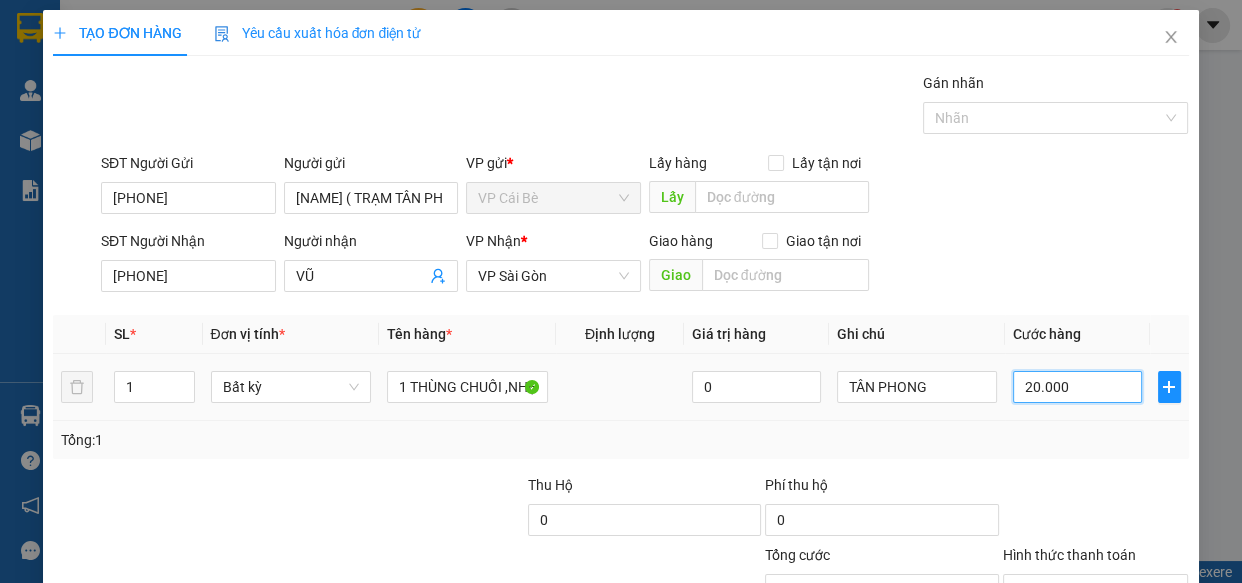click on "20.000" at bounding box center [1077, 387] 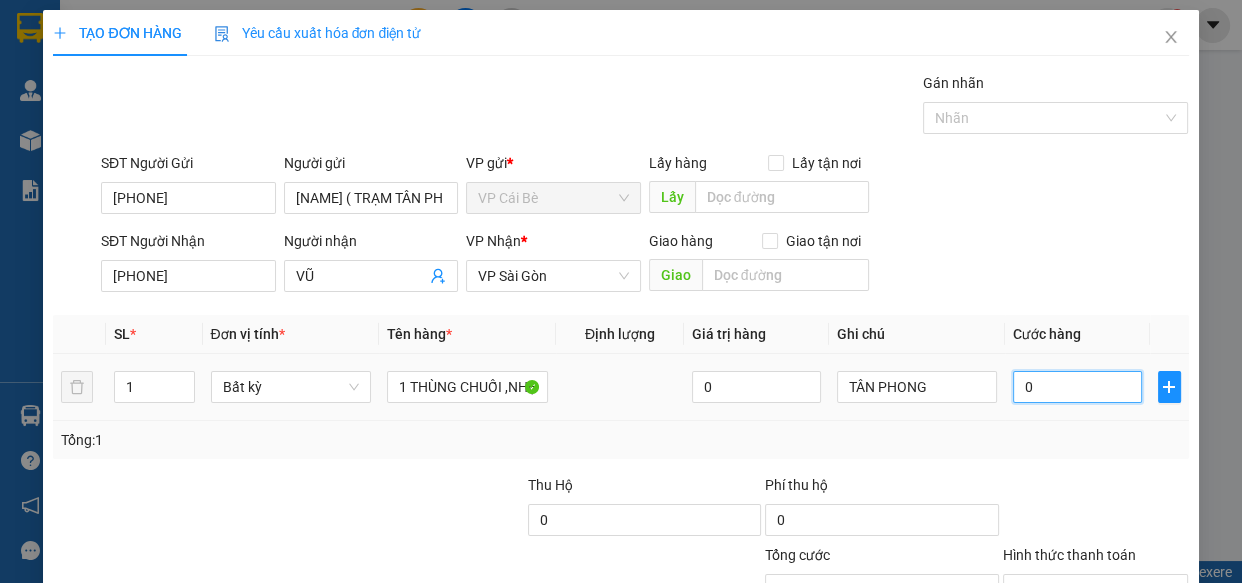 type on "4" 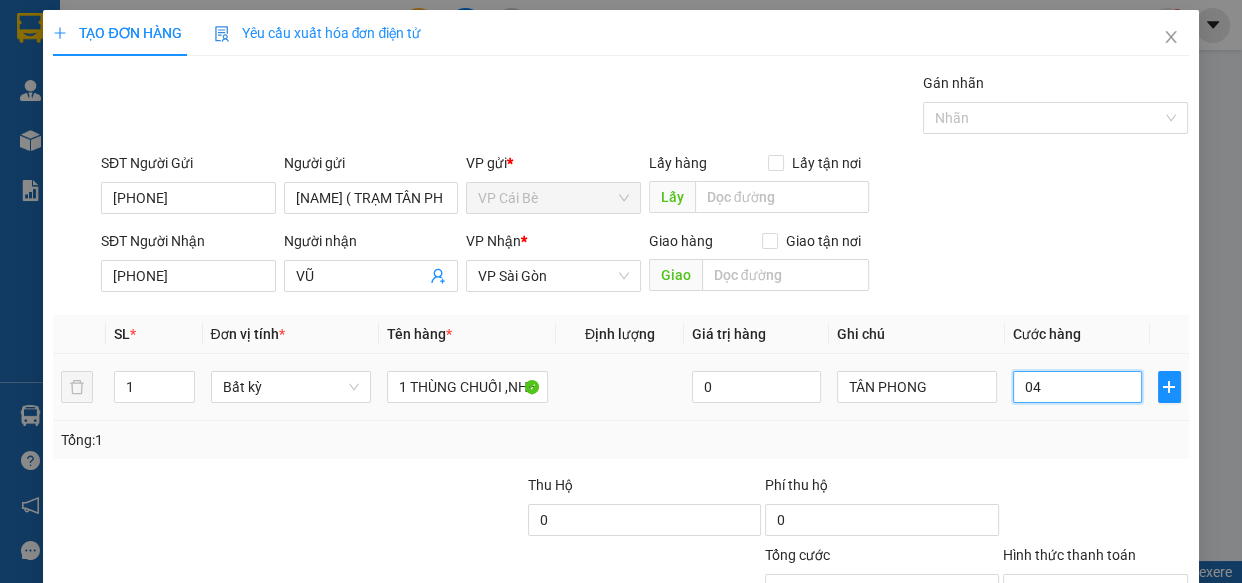 type on "40" 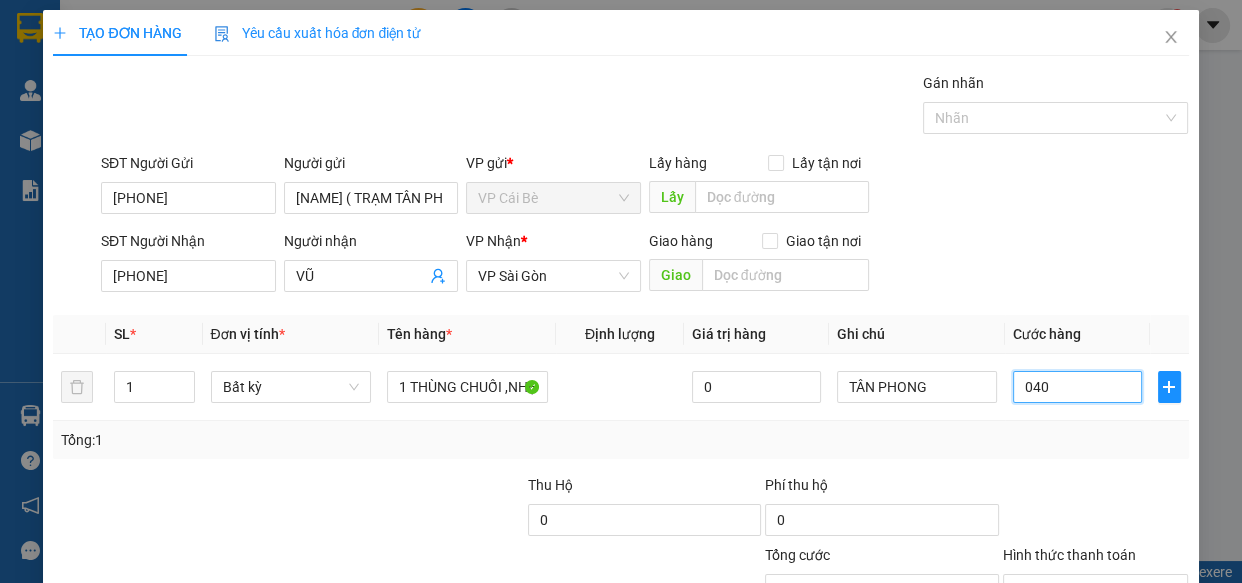 type on "040" 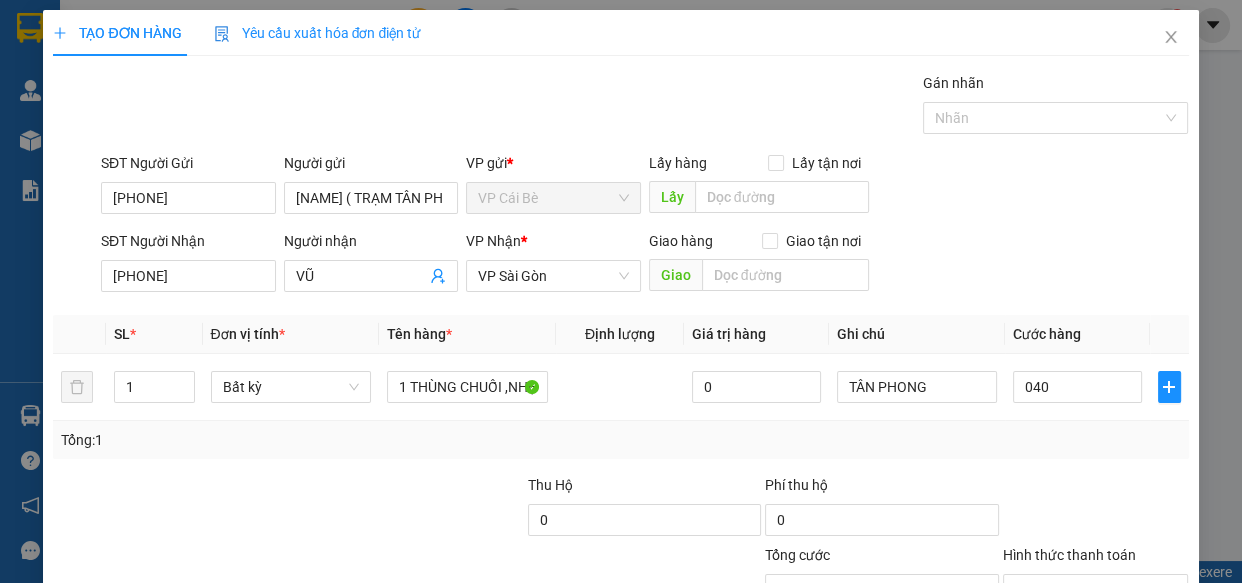 type on "40.000" 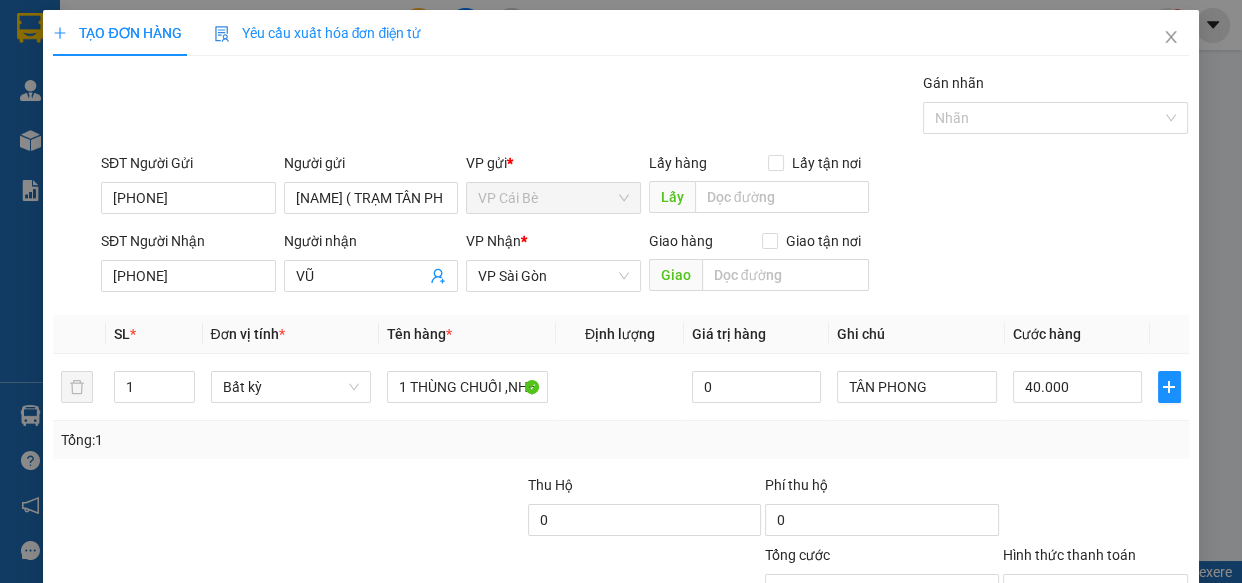 click on "Tổng:  1" at bounding box center [620, 440] 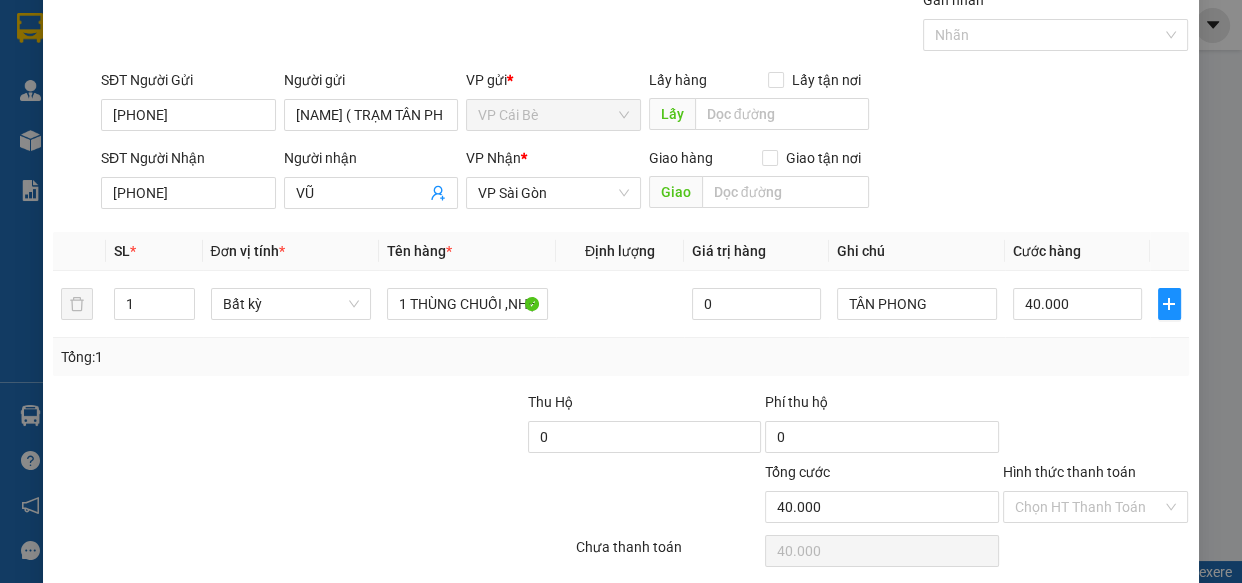 scroll, scrollTop: 156, scrollLeft: 0, axis: vertical 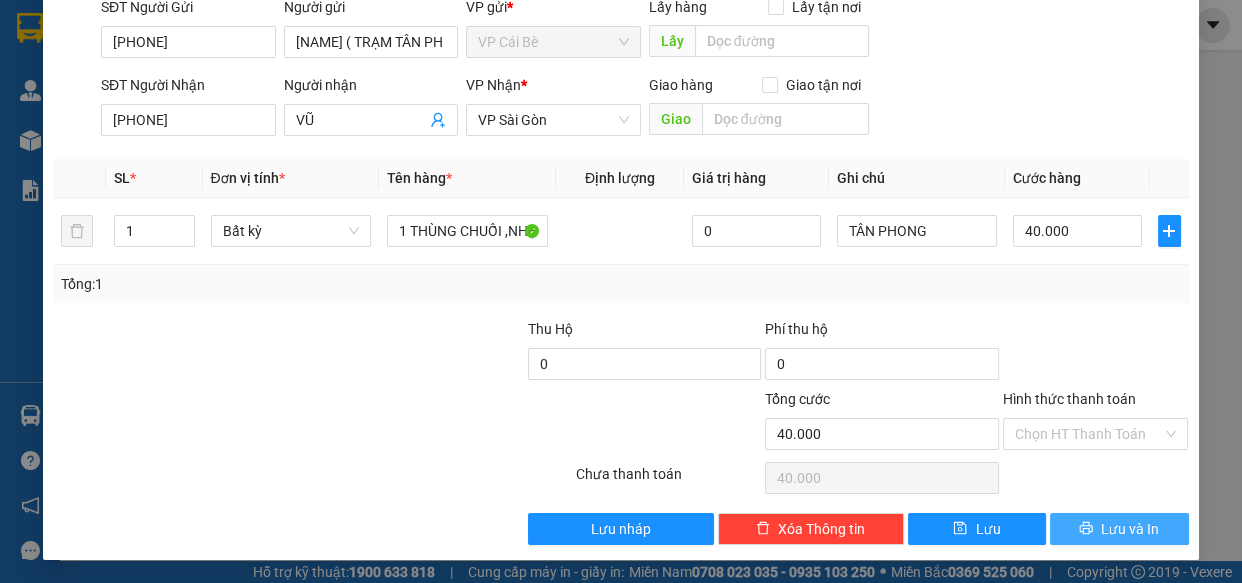 click on "Lưu và In" at bounding box center (1119, 529) 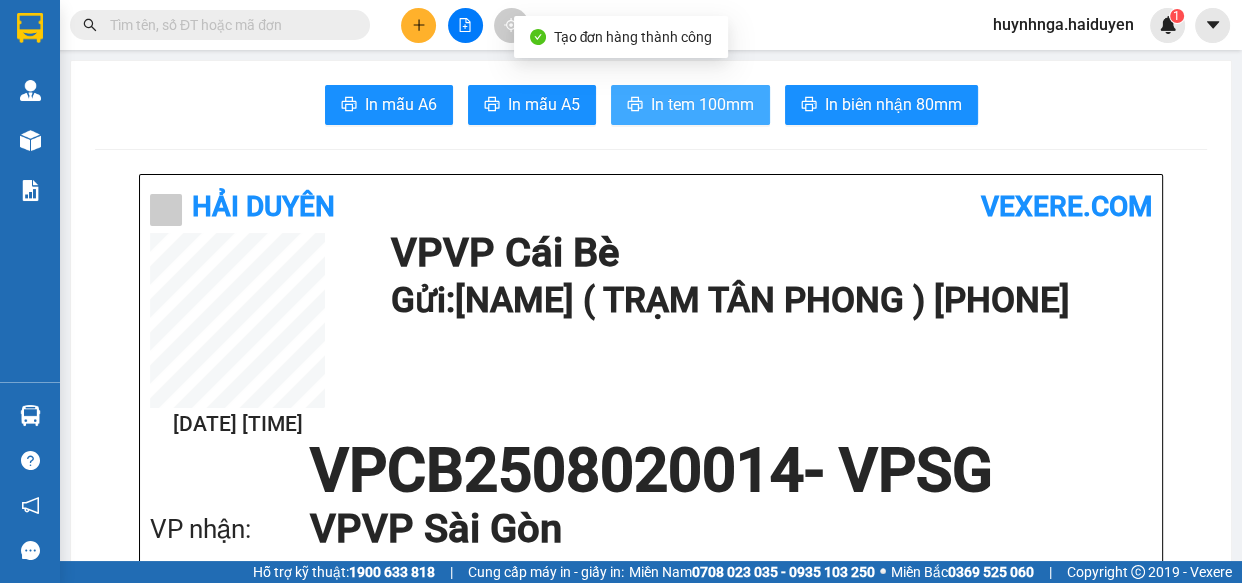 click on "In tem 100mm" at bounding box center (702, 104) 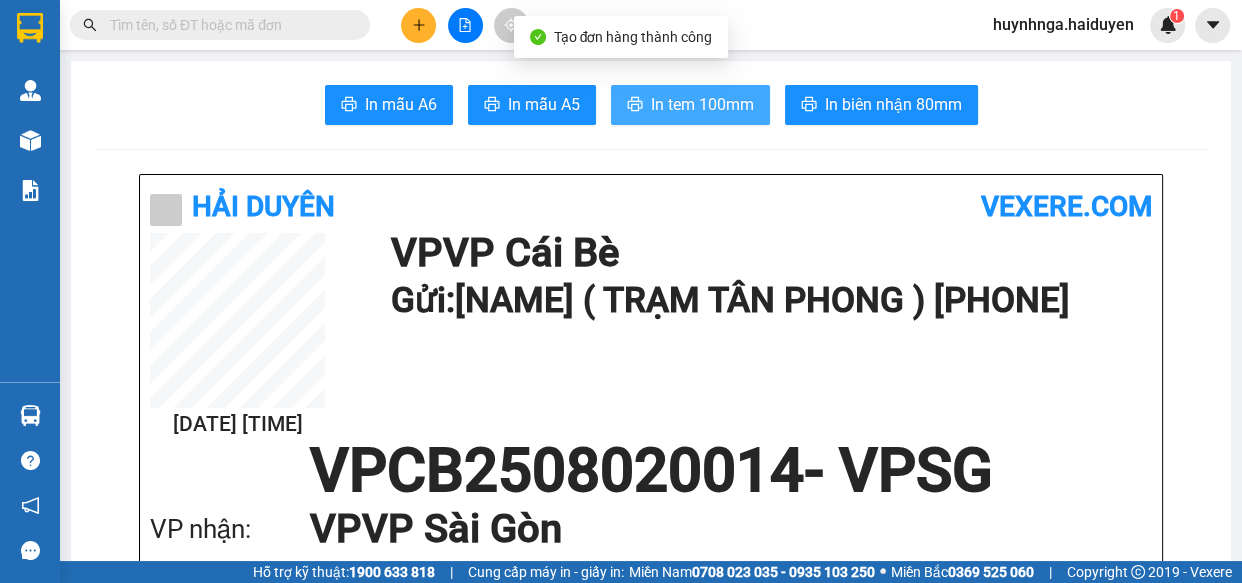 scroll, scrollTop: 0, scrollLeft: 0, axis: both 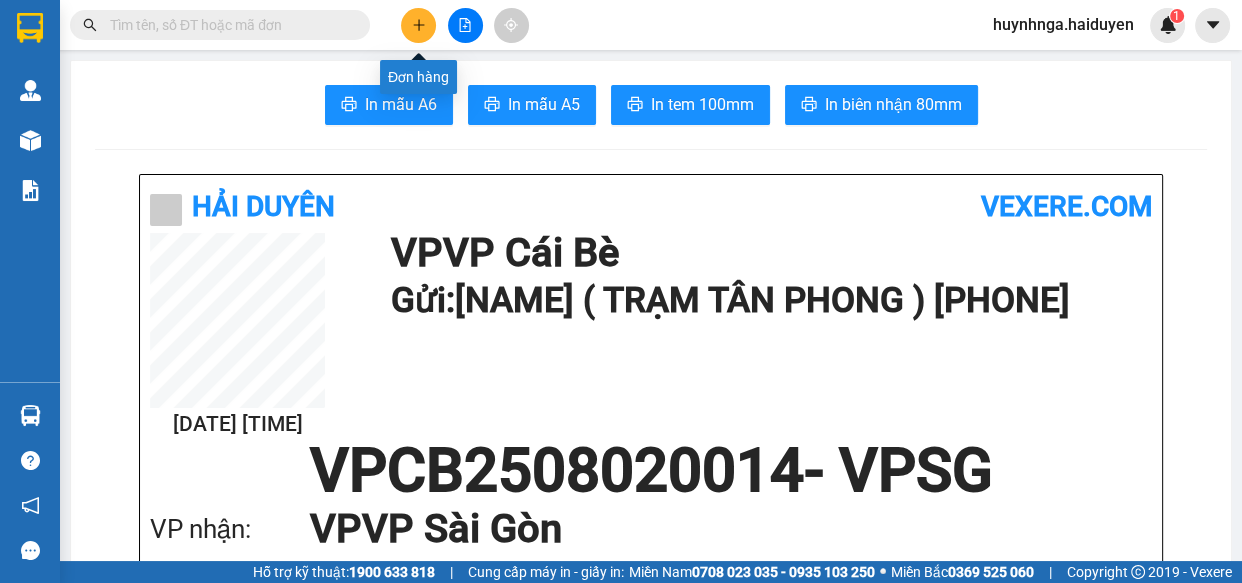 click 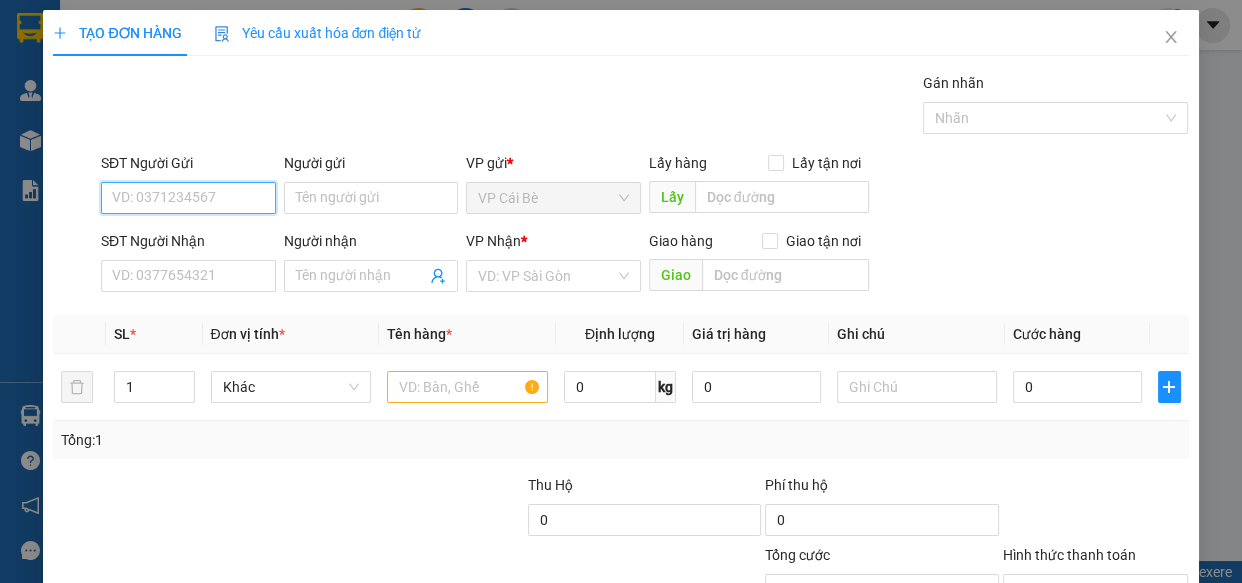 click on "SĐT Người Gửi" at bounding box center (188, 198) 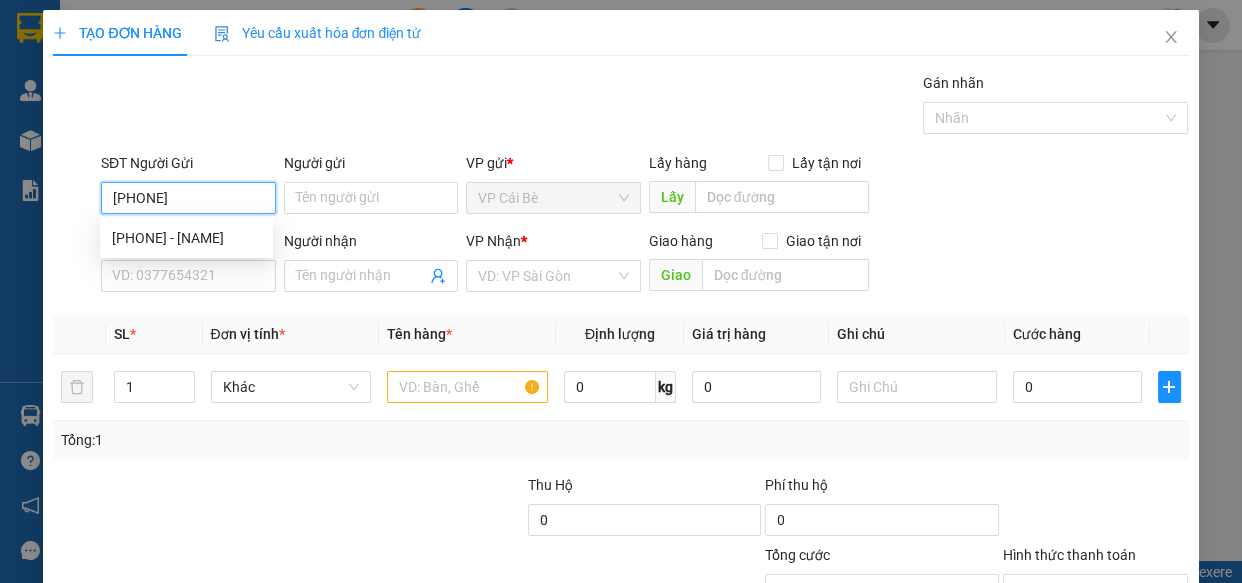 type on "[PHONE]" 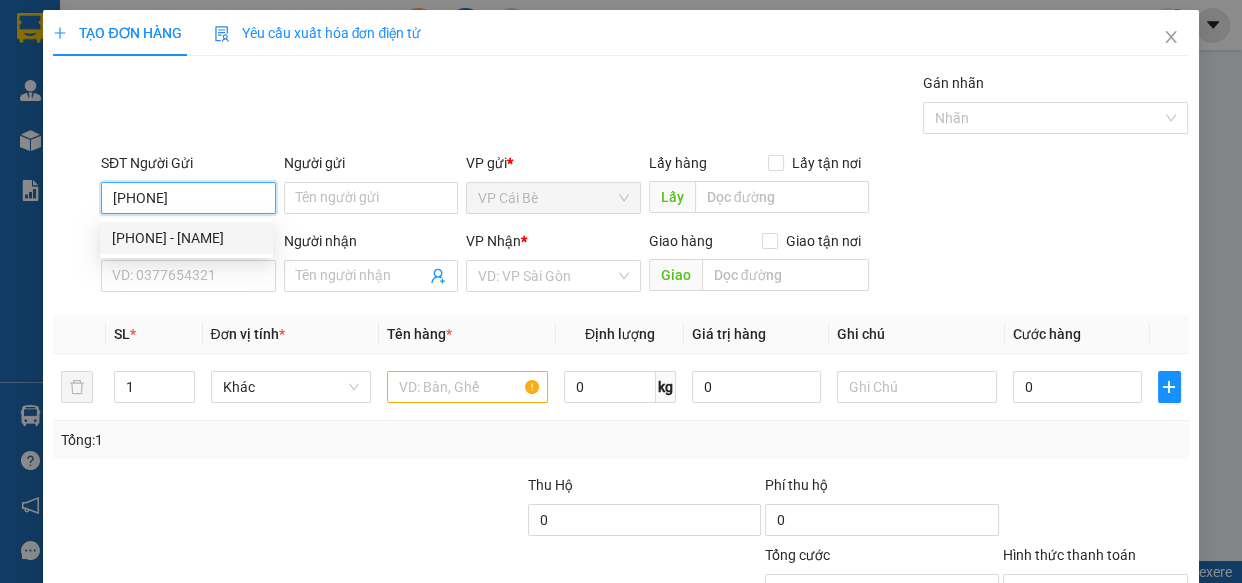 click on "[PHONE] - [NAME]" at bounding box center [186, 238] 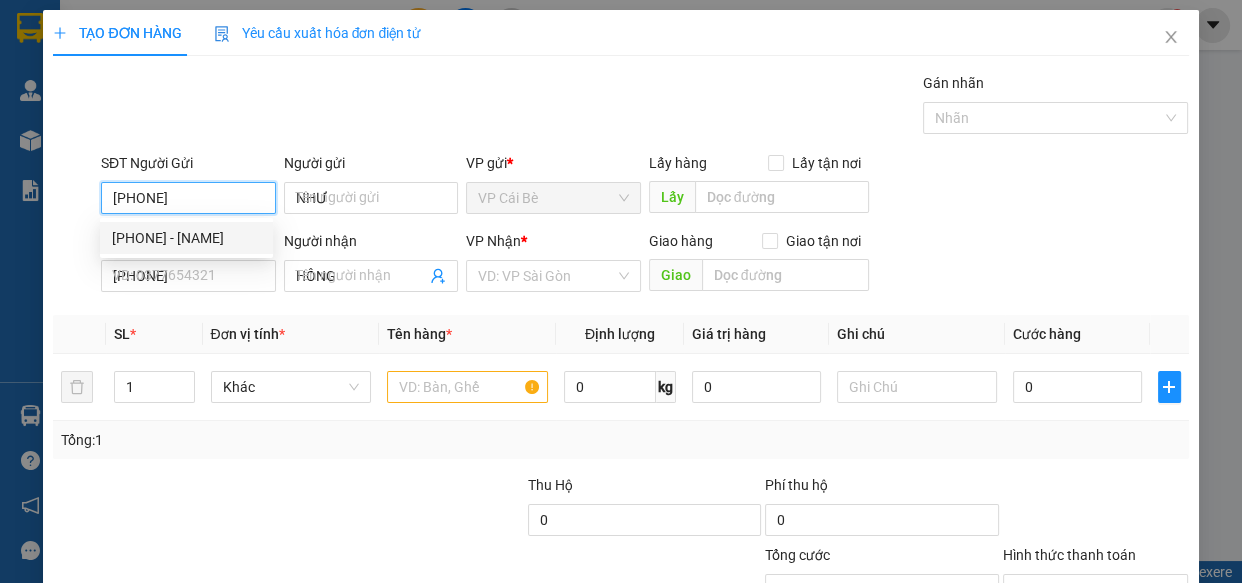 type on "30.000" 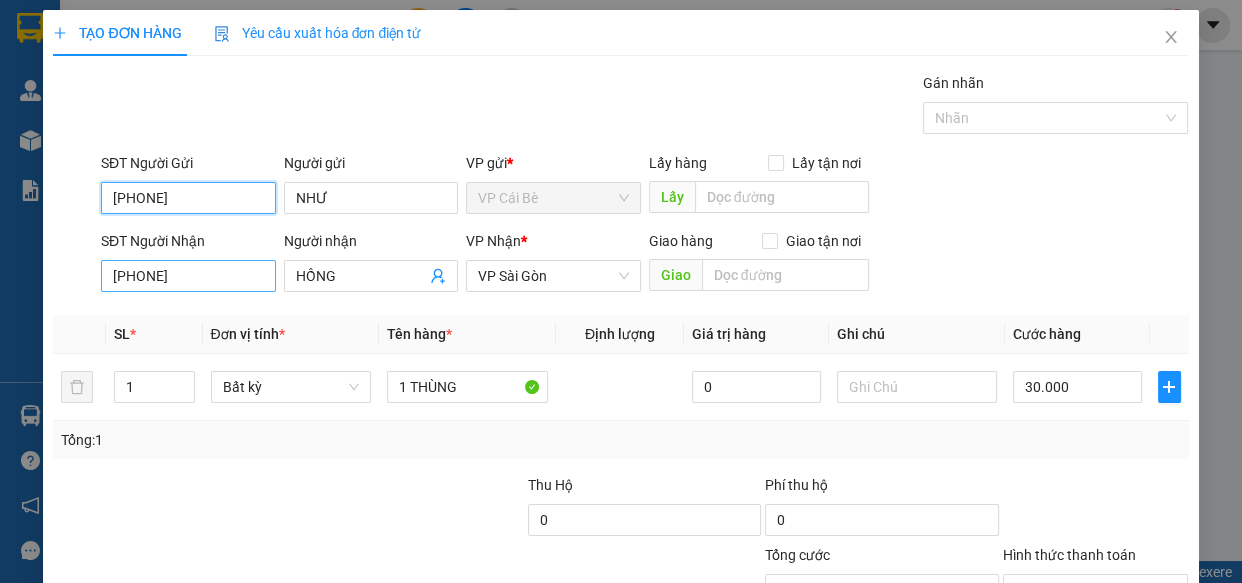type on "[PHONE]" 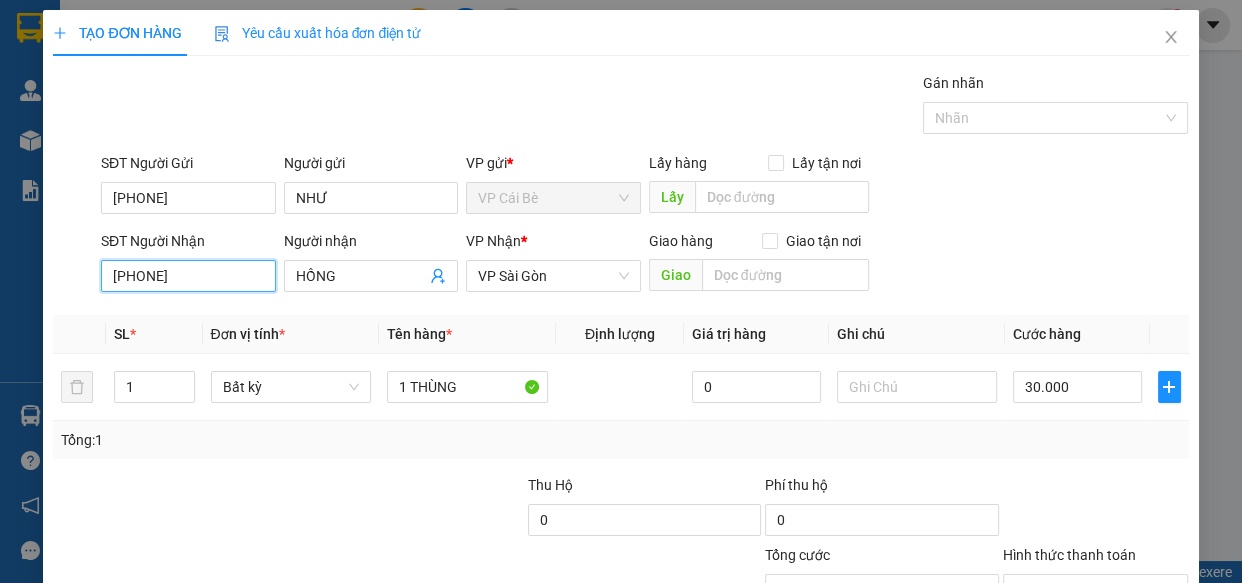 click on "[PHONE]" at bounding box center (188, 276) 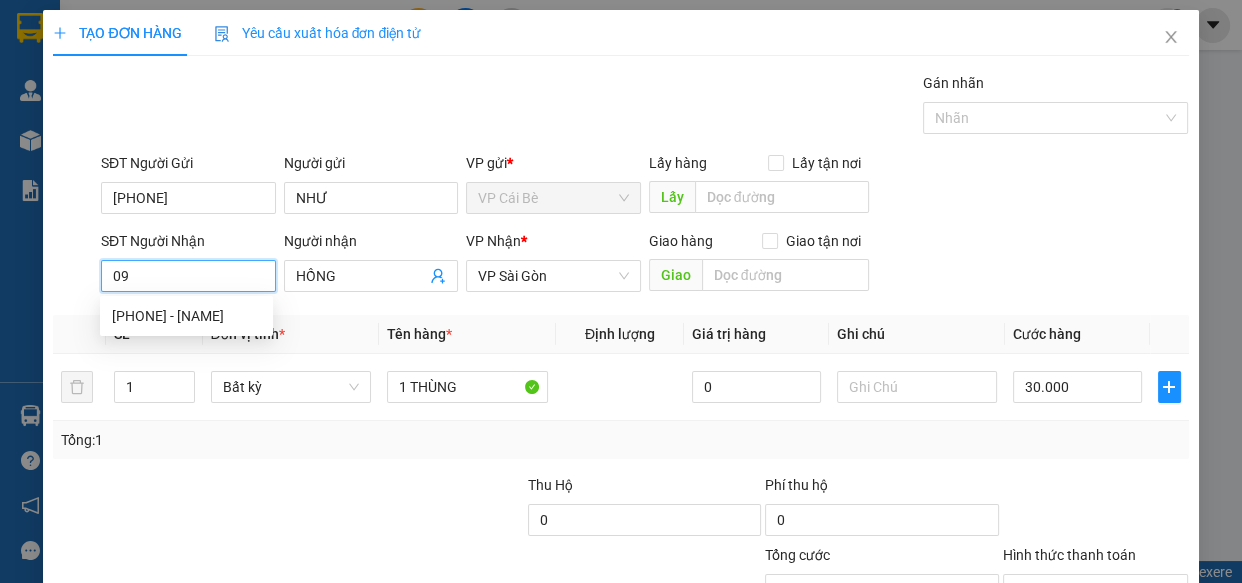 type on "0" 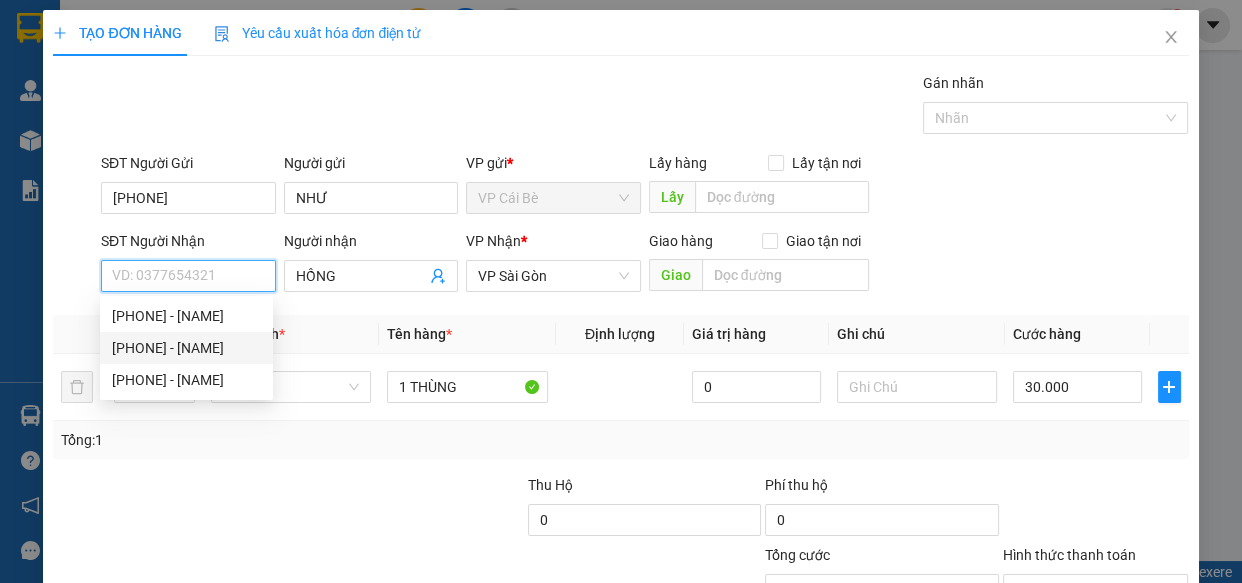 click on "[PHONE] - [NAME]" at bounding box center [186, 348] 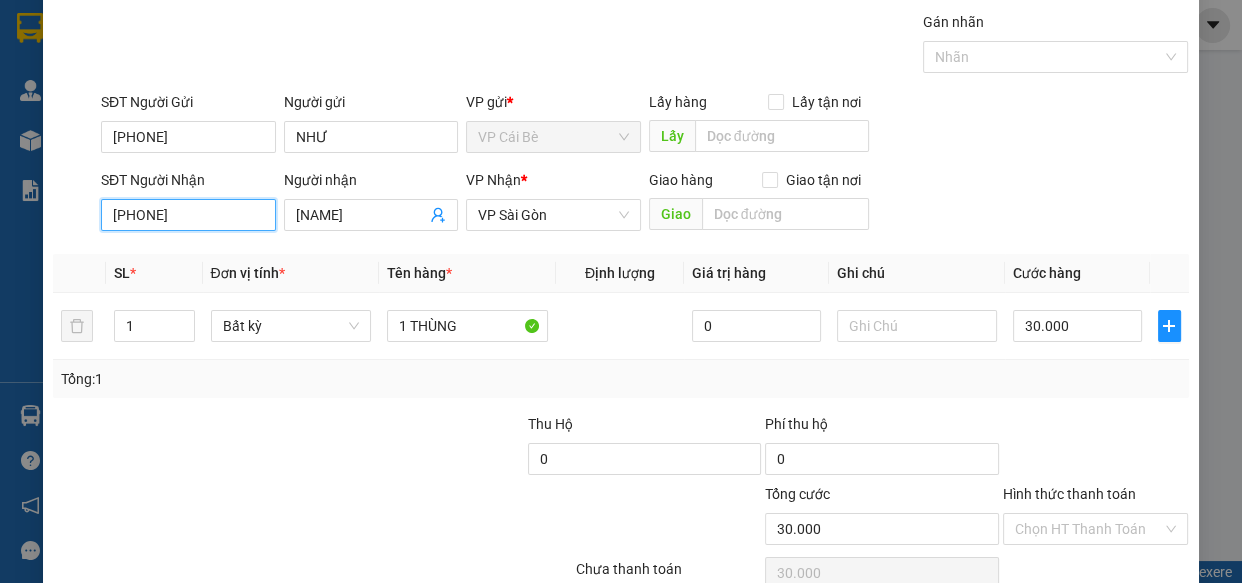scroll, scrollTop: 156, scrollLeft: 0, axis: vertical 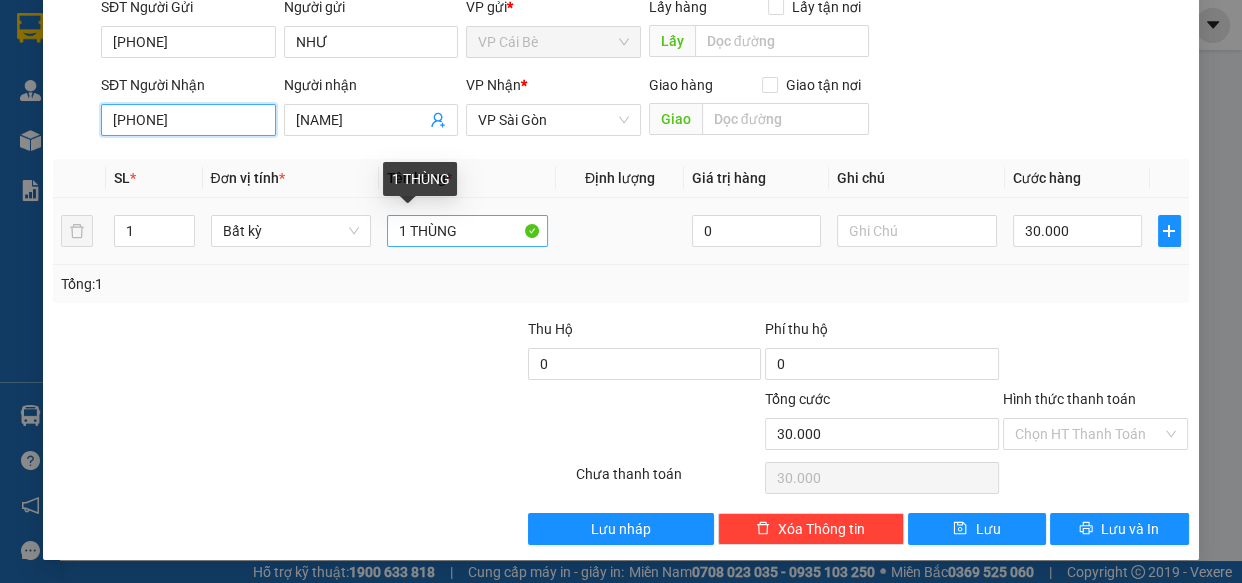 type on "[PHONE]" 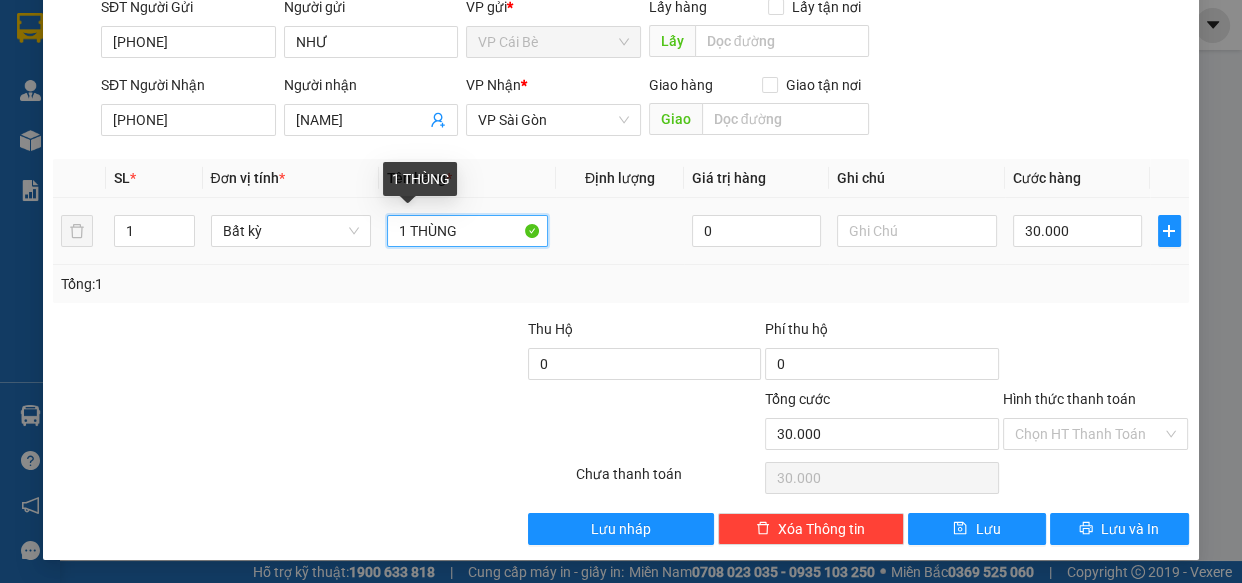 click on "1 THÙNG" at bounding box center (467, 231) 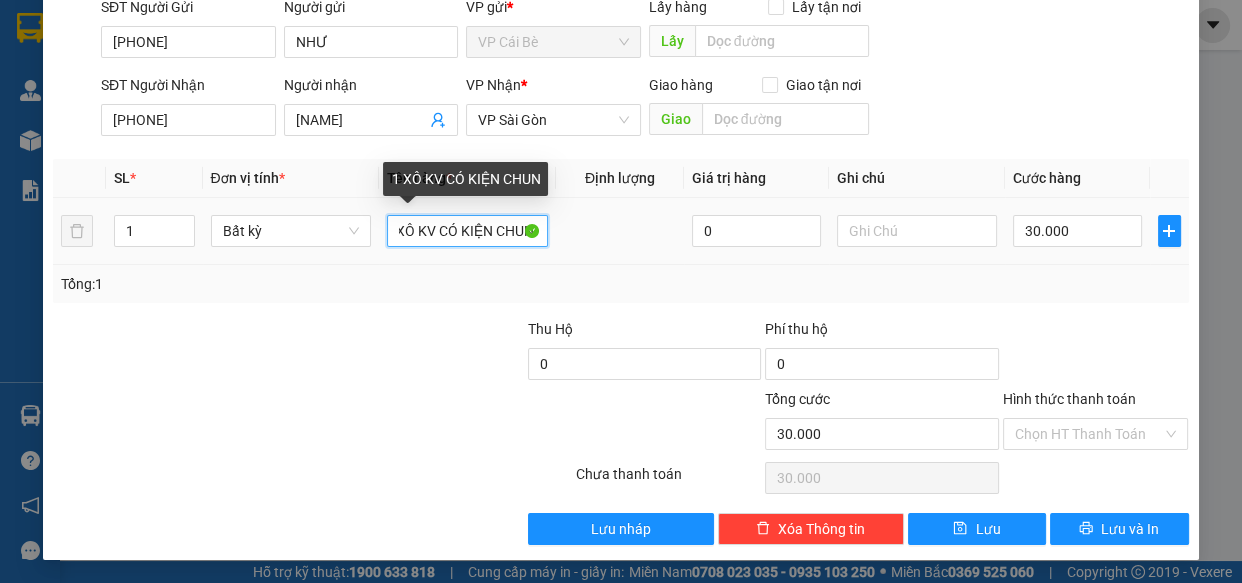 scroll, scrollTop: 0, scrollLeft: 24, axis: horizontal 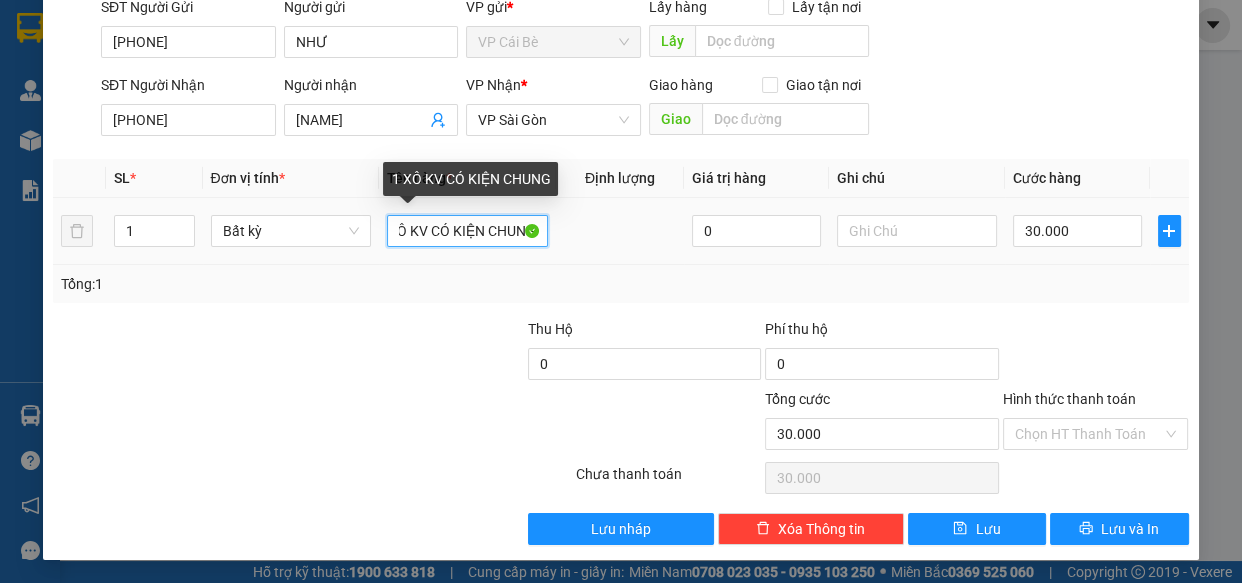 click on "1 XÔ KV CÓ KIỆN CHUNG" at bounding box center (467, 231) 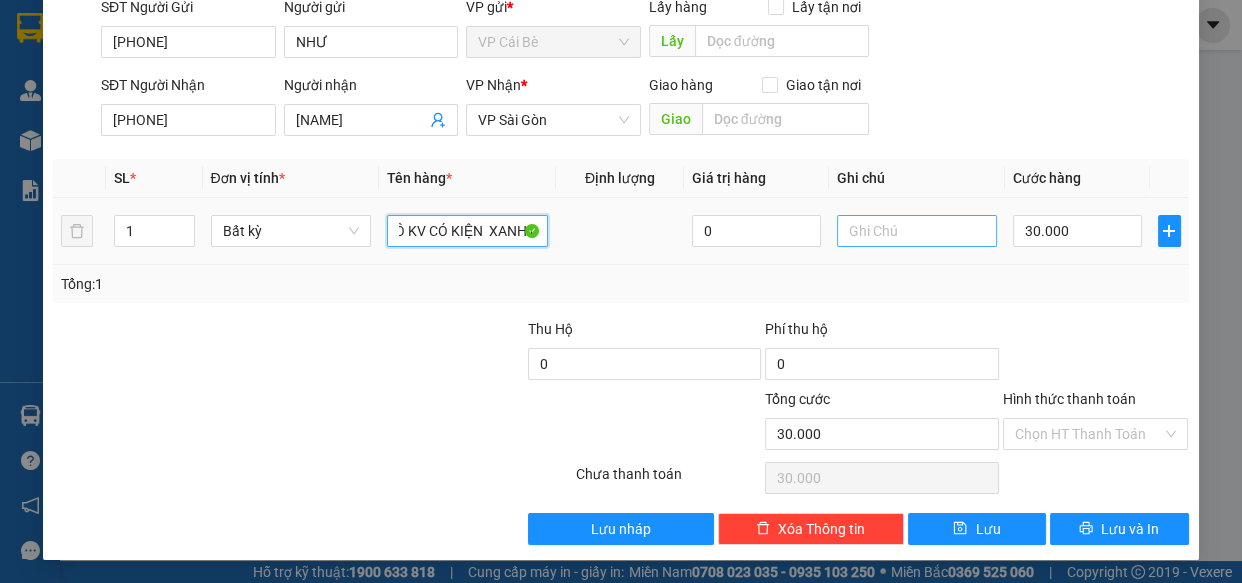 type on "1 XÔ KV CÓ KIỆN  XANH CHUNG" 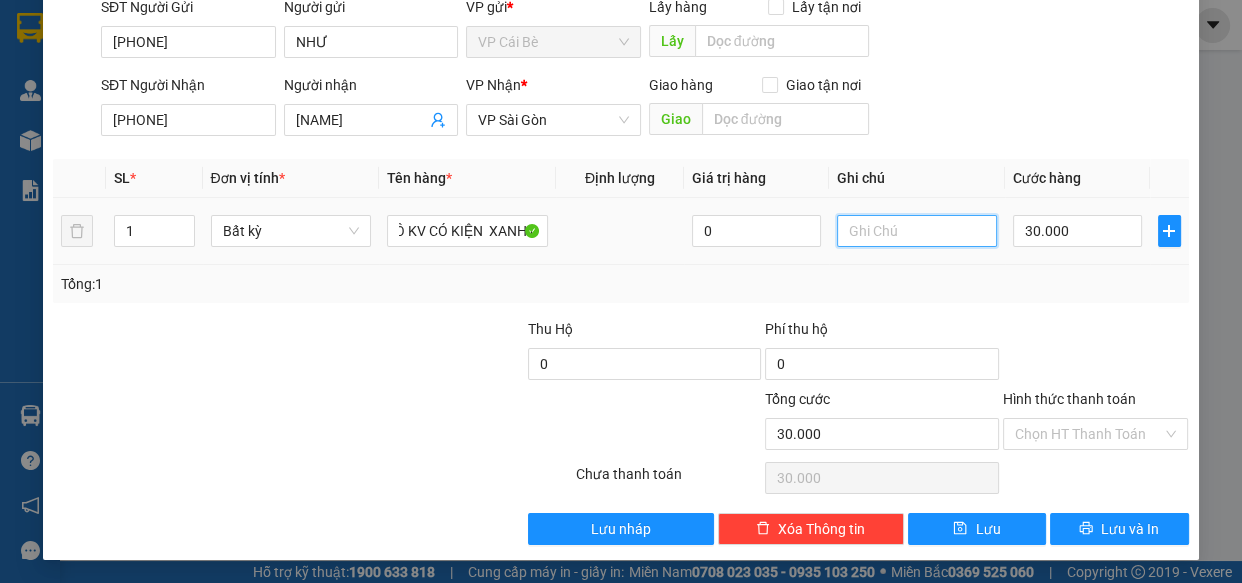 click at bounding box center [917, 231] 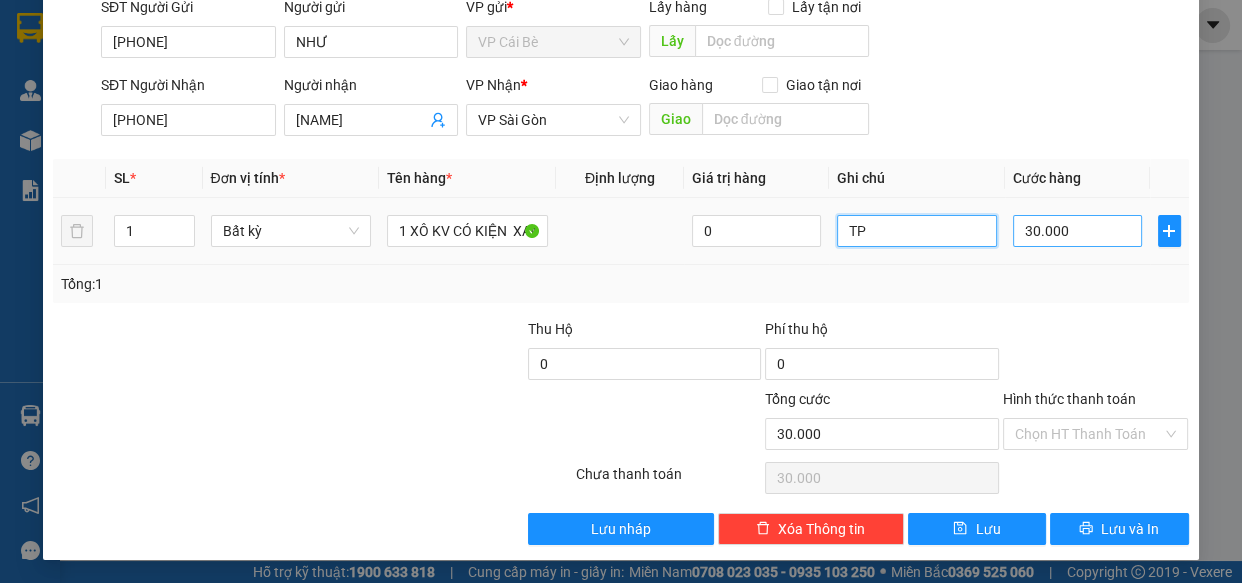 type on "TP" 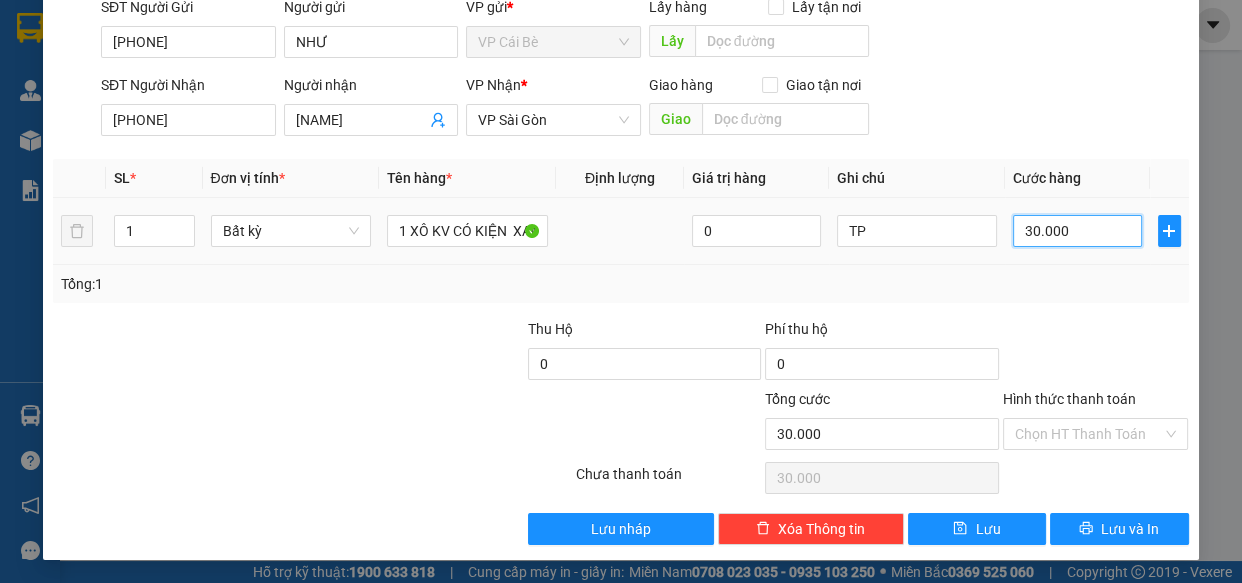 click on "30.000" at bounding box center [1077, 231] 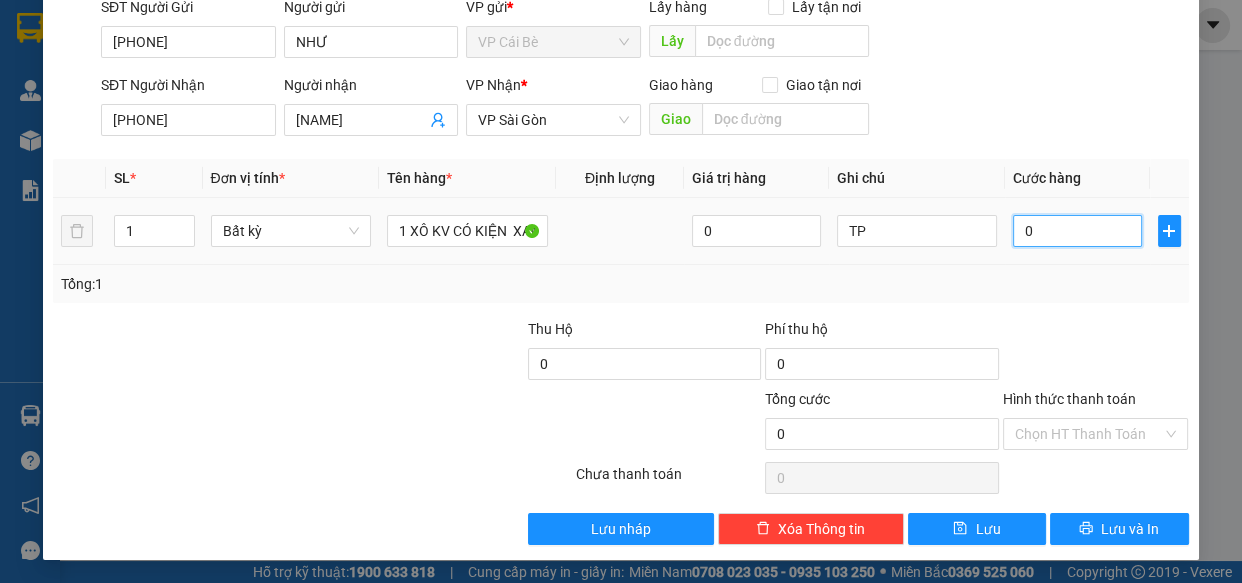 type on "2" 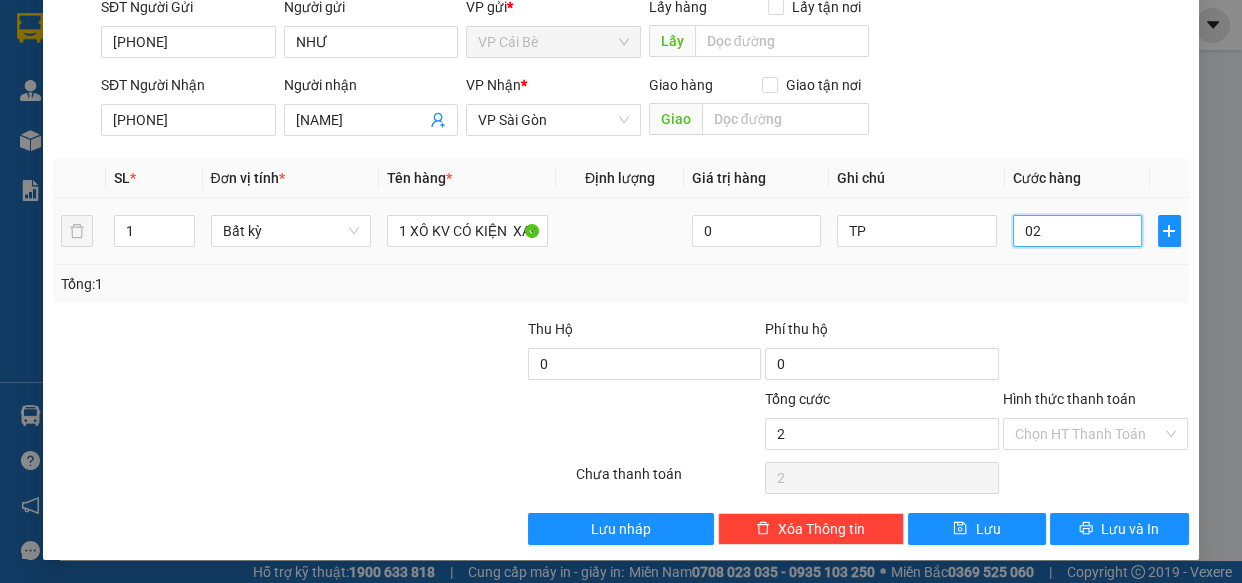 type on "20" 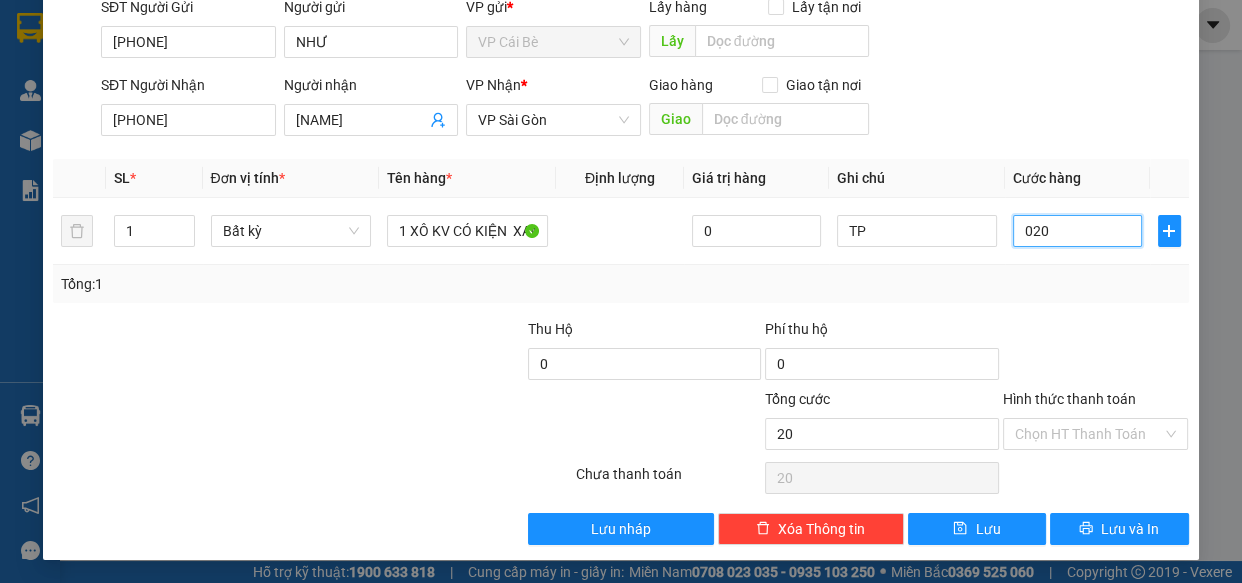 type on "020" 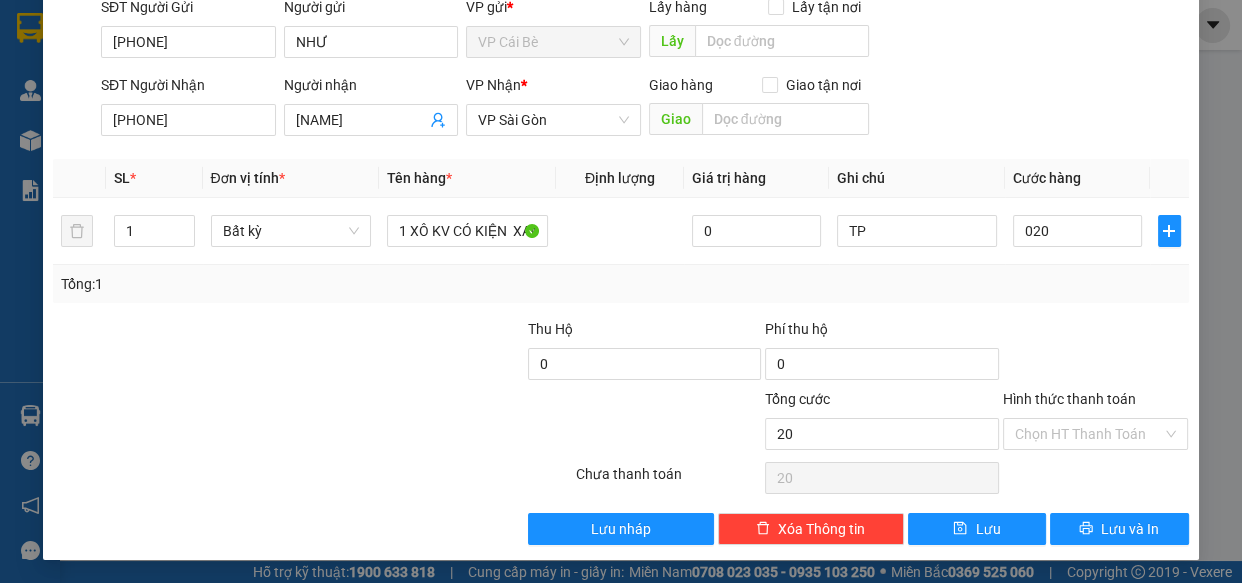 type on "20.000" 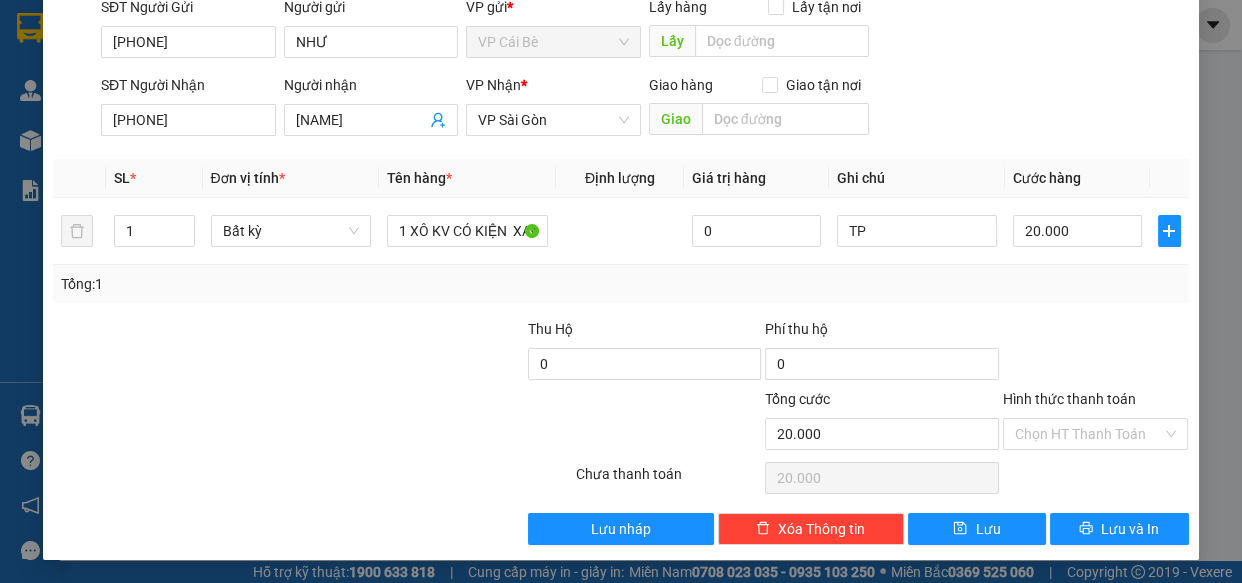 click on "Tổng:  1" at bounding box center (620, 284) 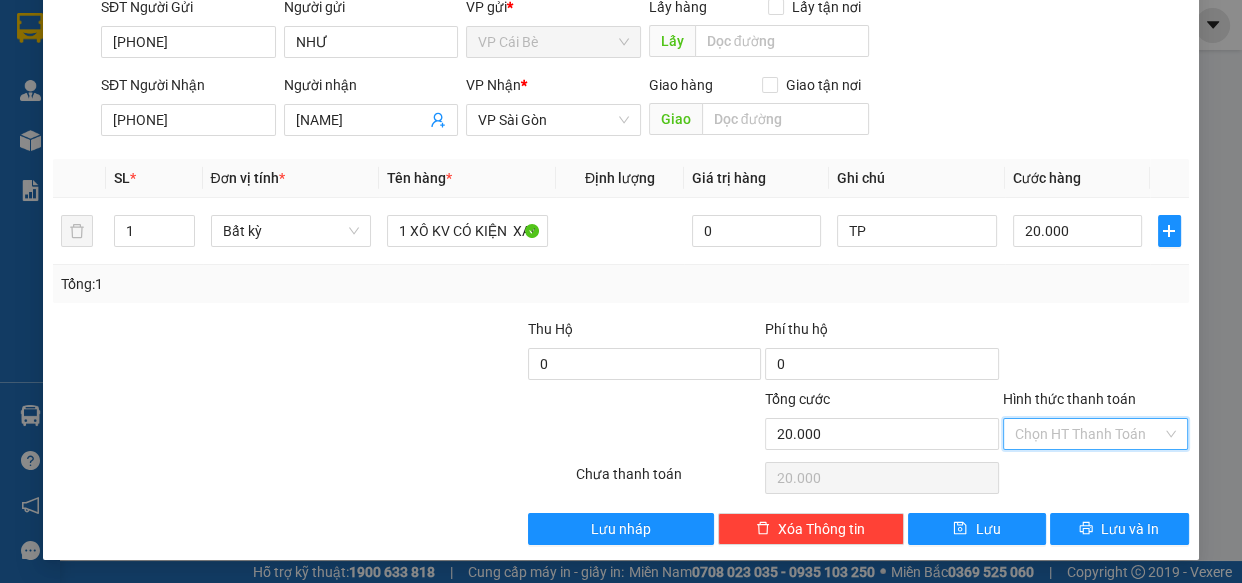 click on "Hình thức thanh toán" at bounding box center (1089, 434) 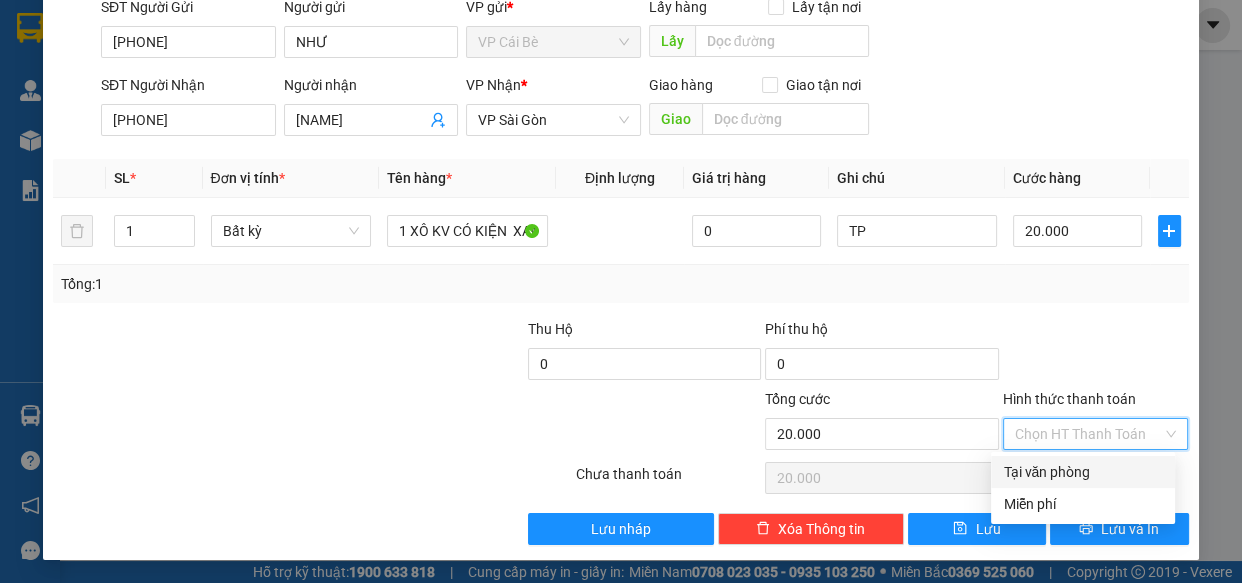 click on "Tại văn phòng" at bounding box center (1083, 472) 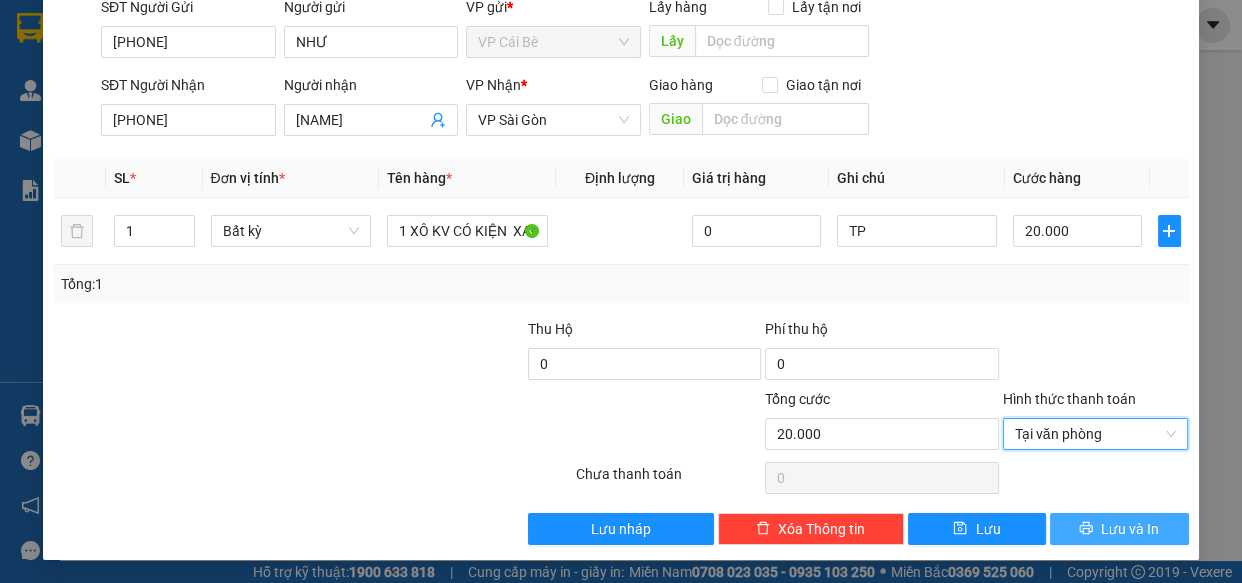 click on "Lưu và In" at bounding box center (1130, 529) 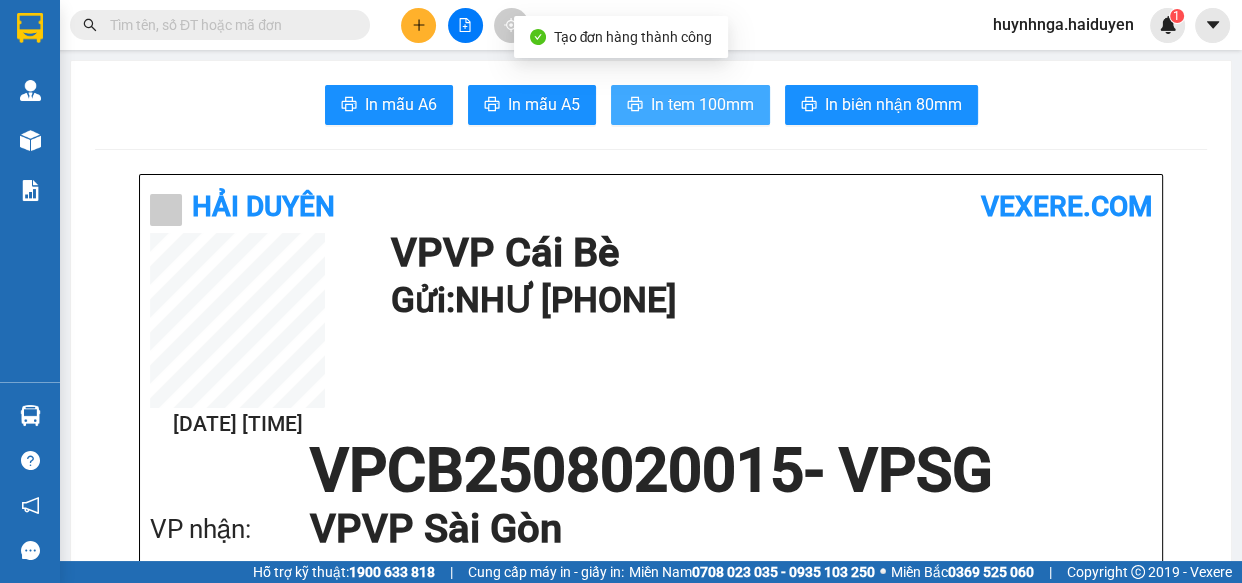click on "In tem 100mm" at bounding box center (702, 104) 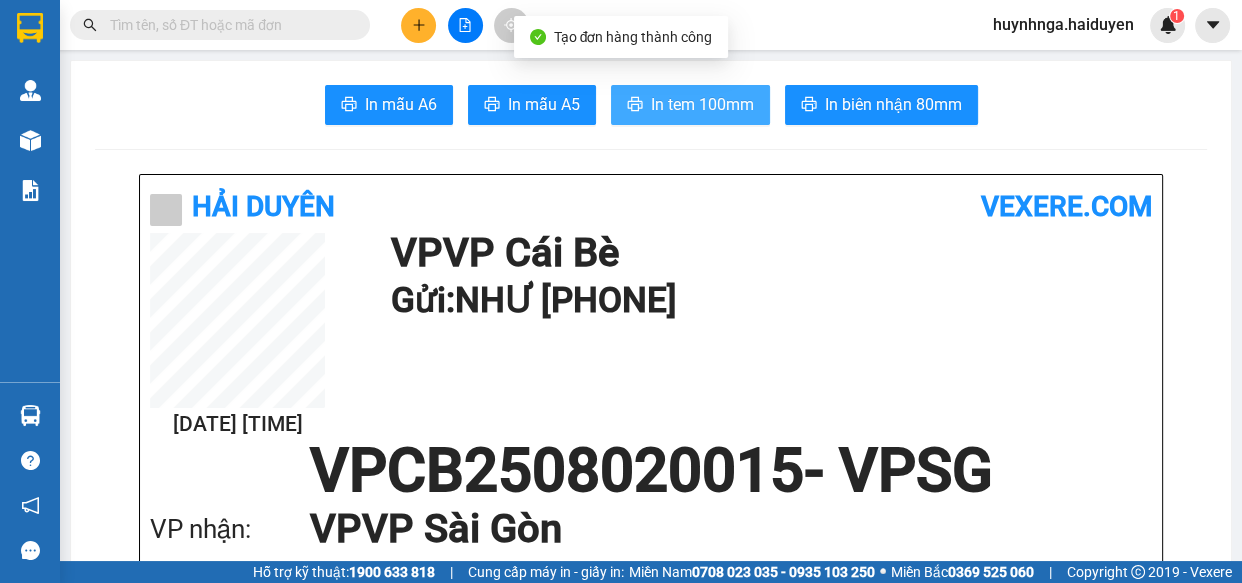 scroll, scrollTop: 0, scrollLeft: 0, axis: both 